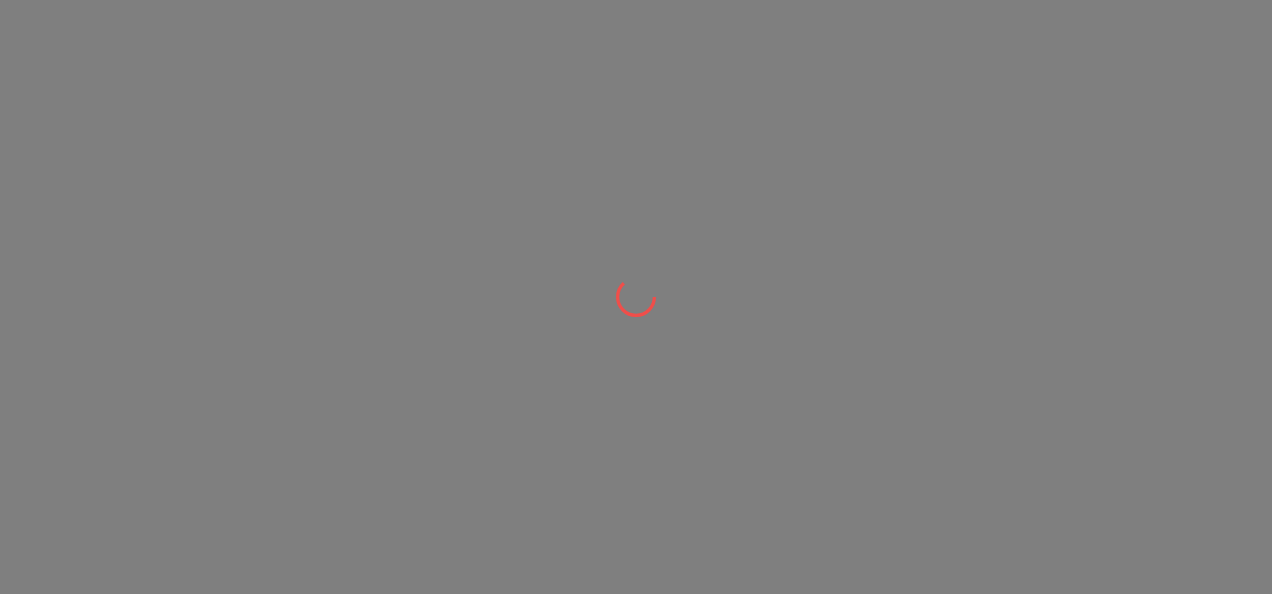 scroll, scrollTop: 0, scrollLeft: 0, axis: both 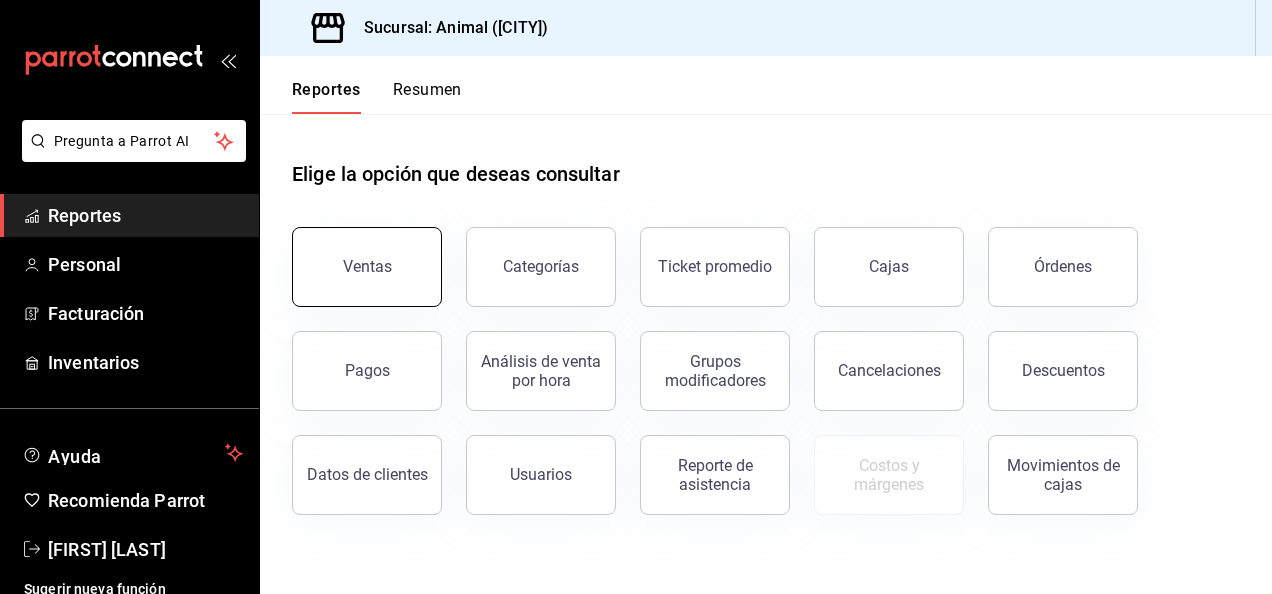 click on "Ventas" at bounding box center [367, 267] 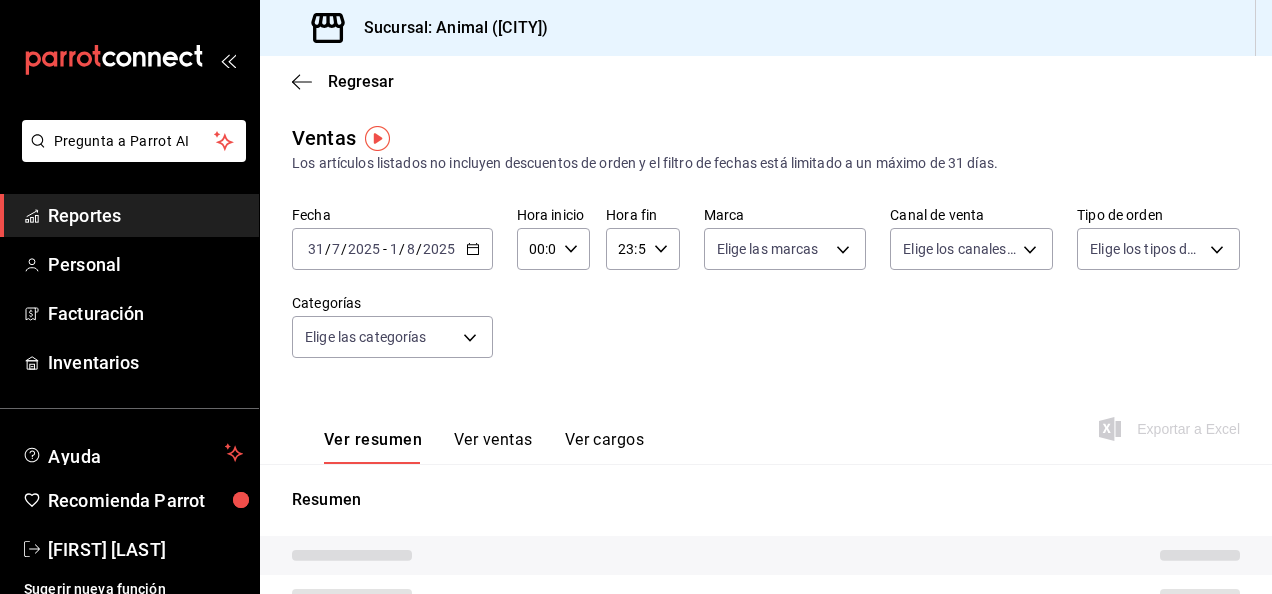 type on "04:00" 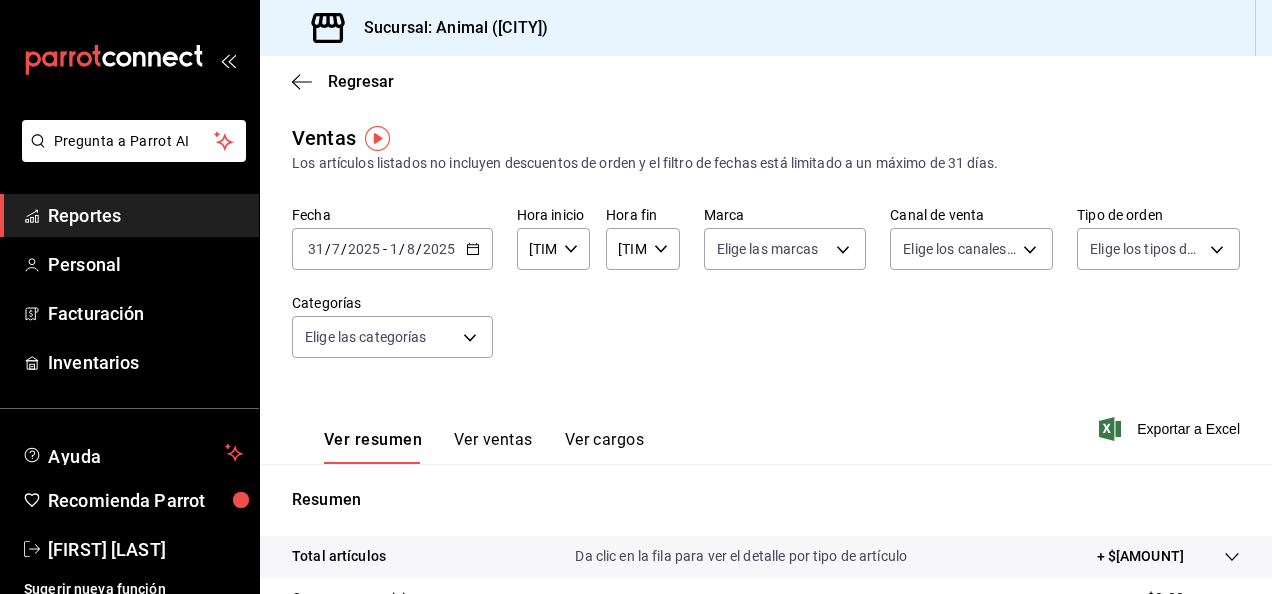 click 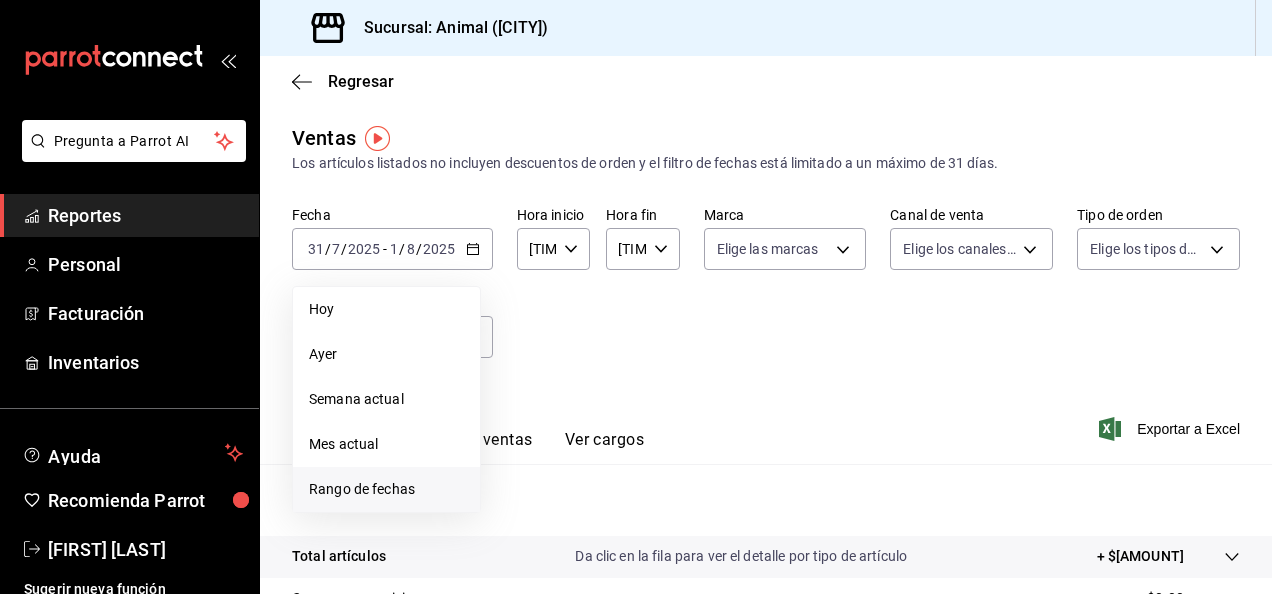 click on "Rango de fechas" at bounding box center (386, 489) 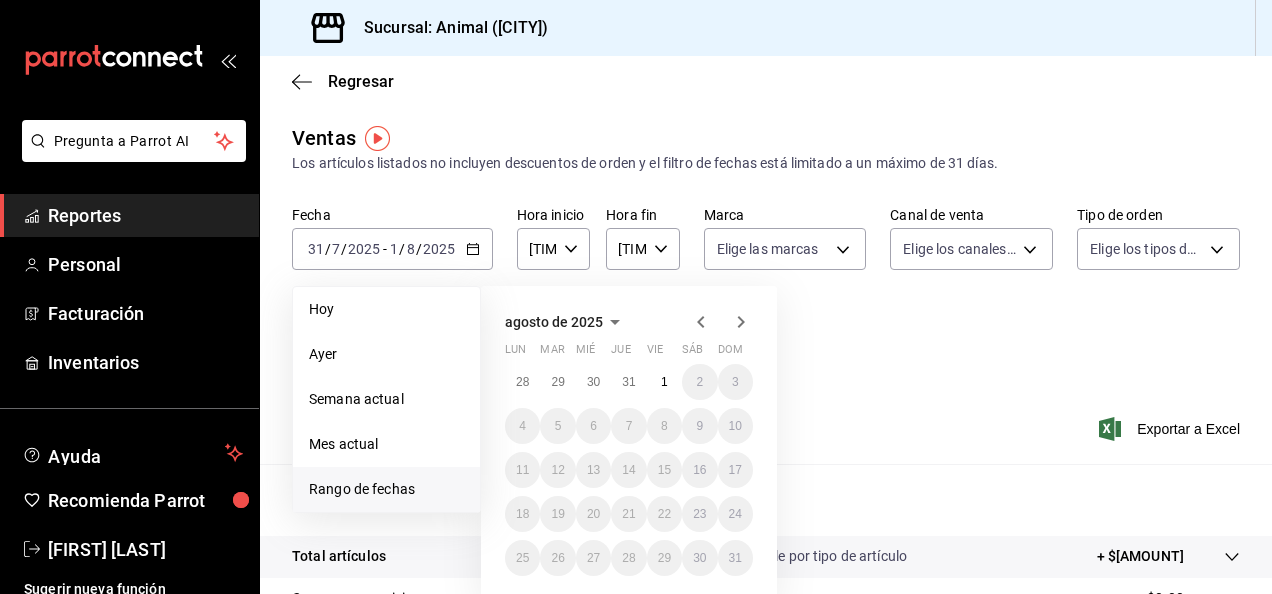 click 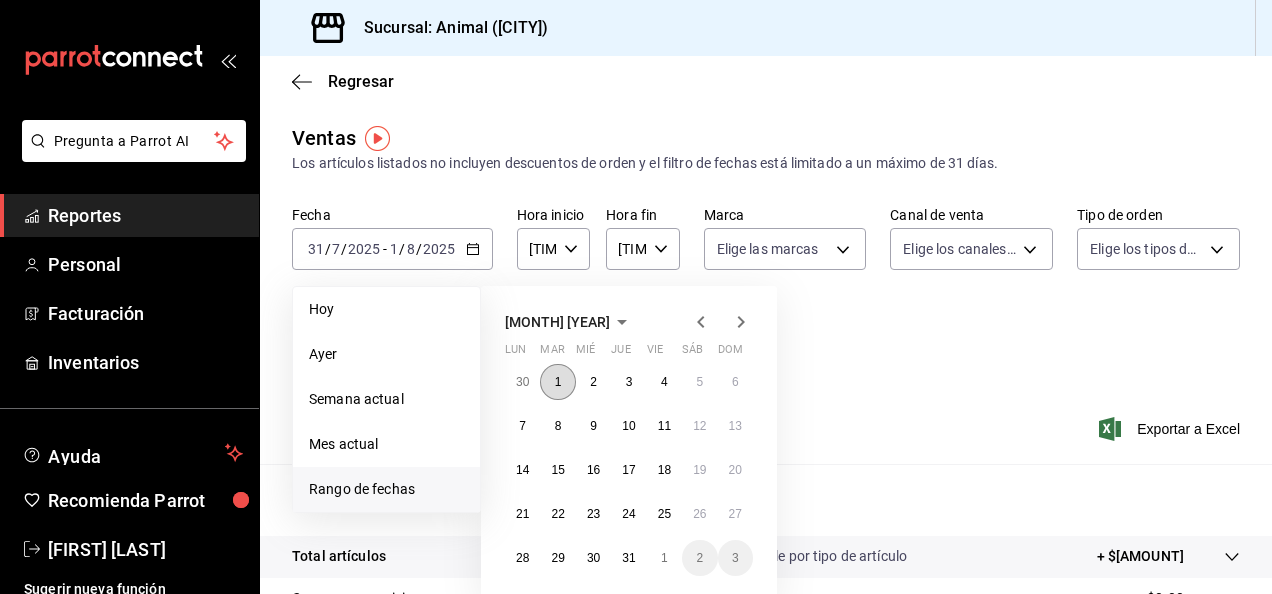click on "1" at bounding box center (558, 382) 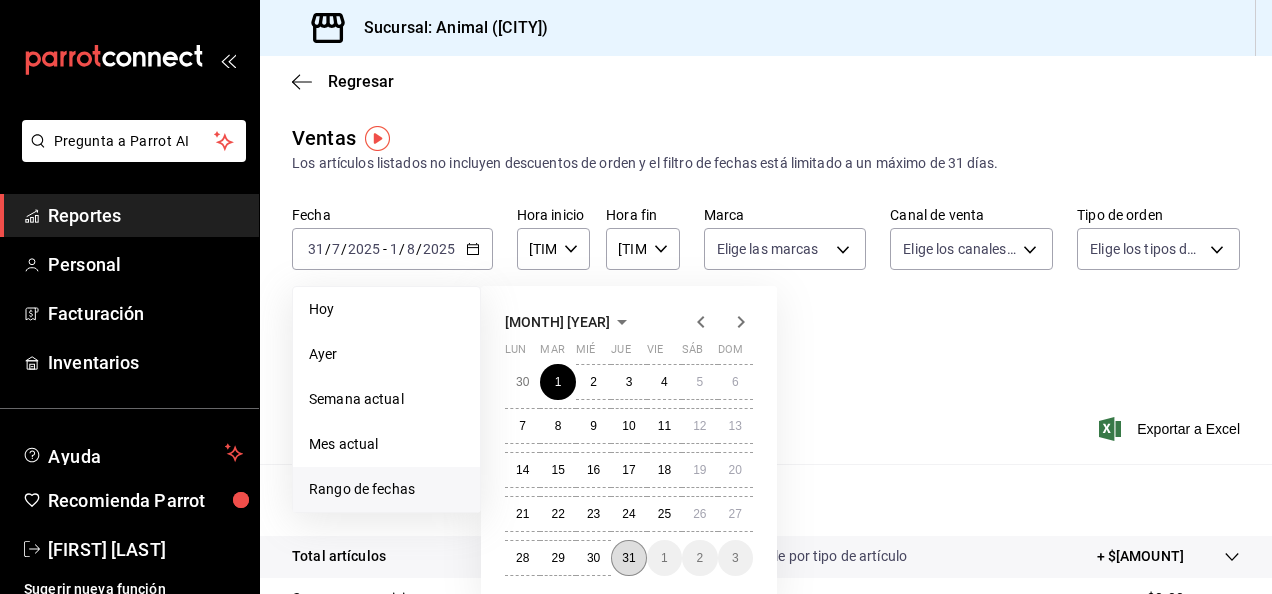 click on "31" at bounding box center (628, 558) 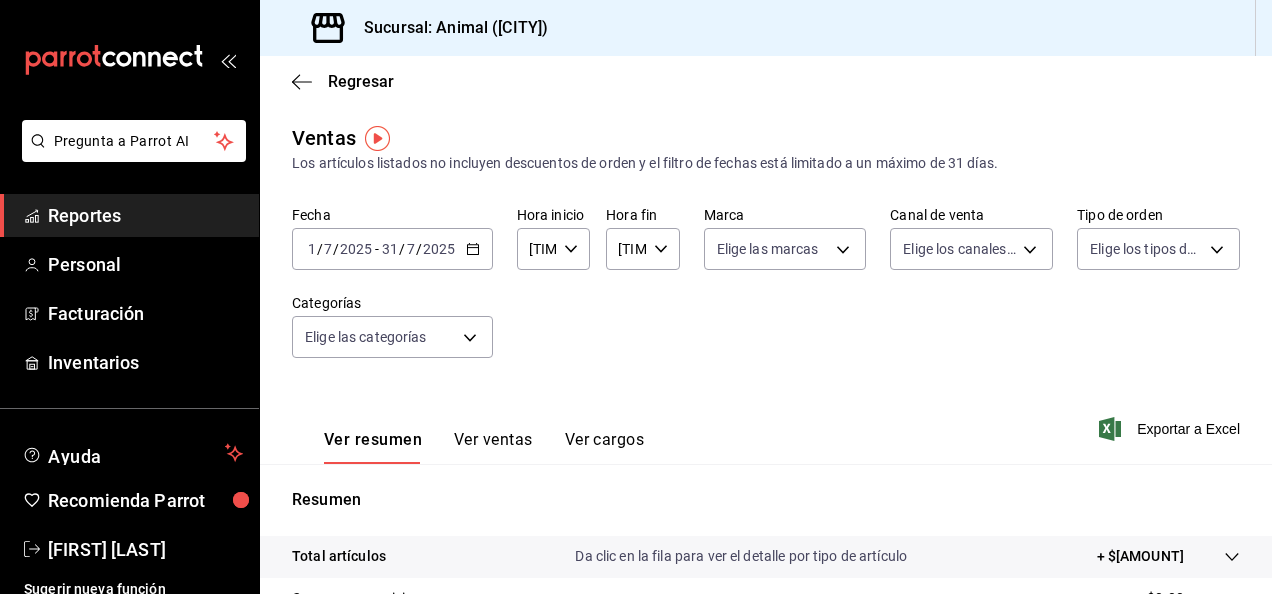 click 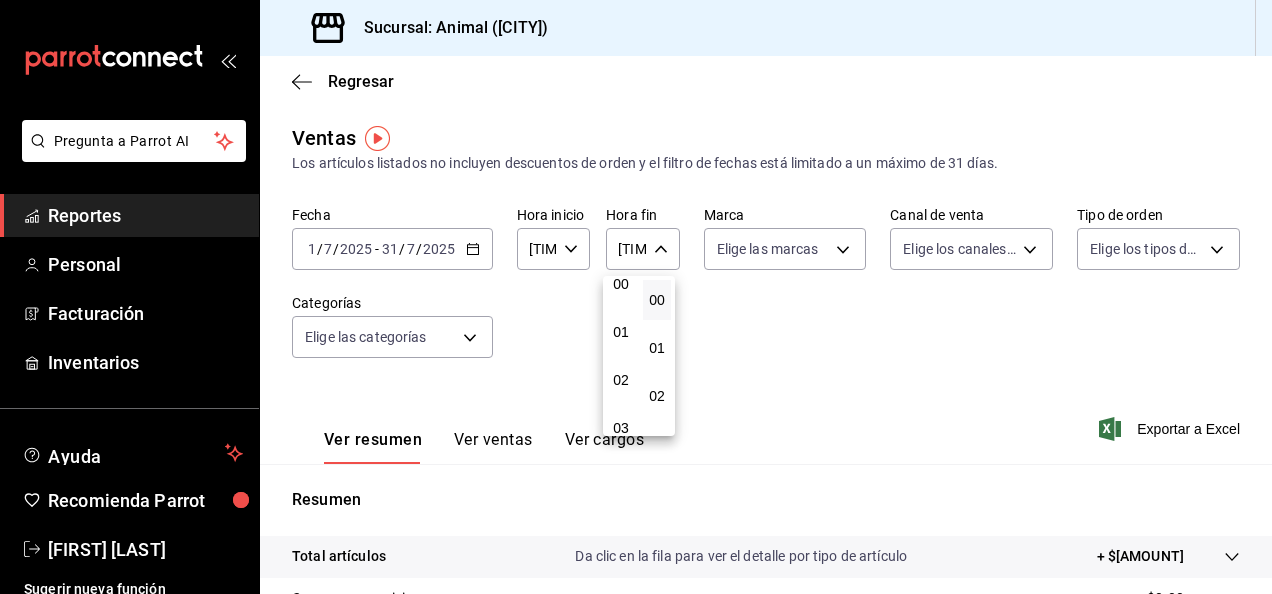 scroll, scrollTop: 0, scrollLeft: 0, axis: both 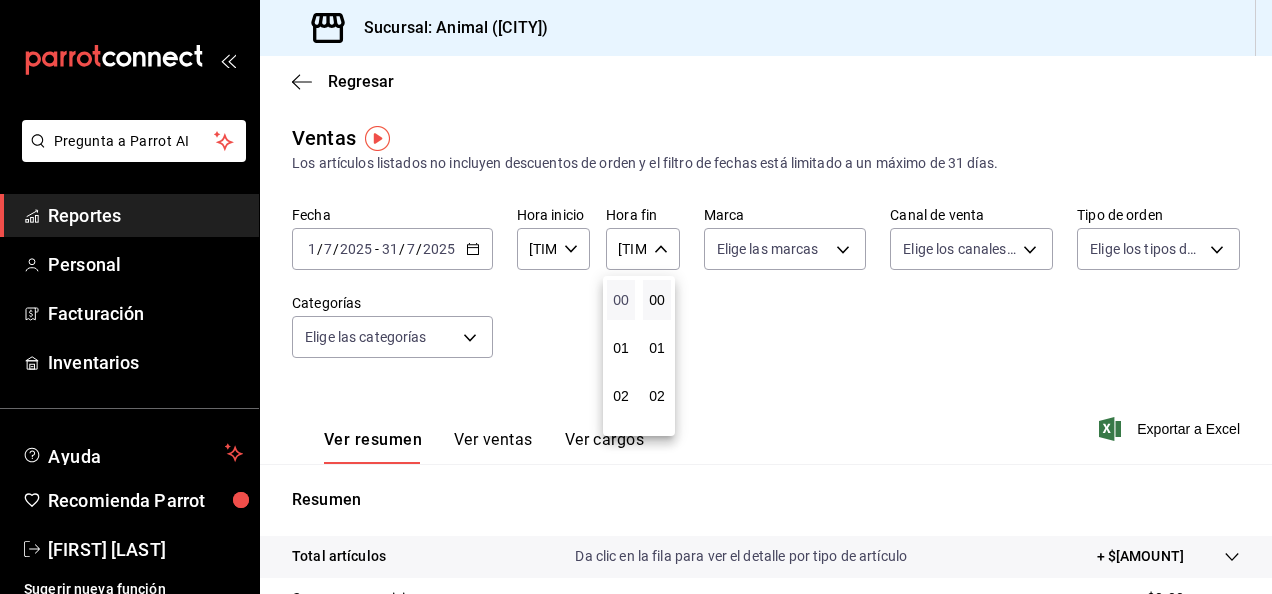 click on "00" at bounding box center [621, 300] 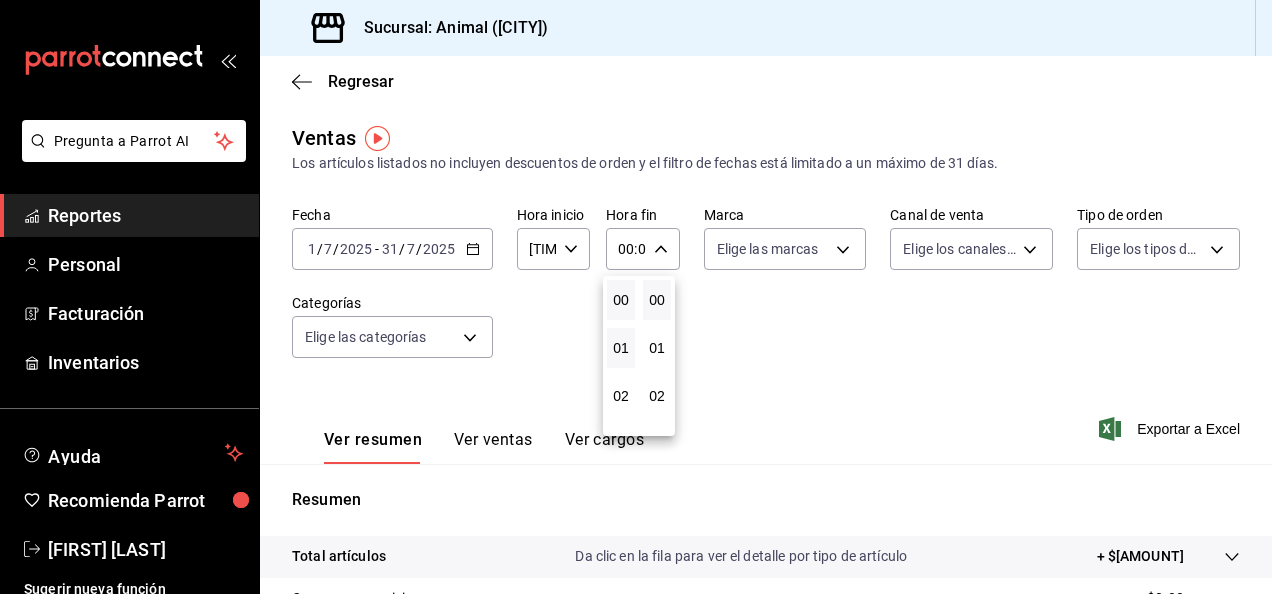 click on "01" at bounding box center (621, 348) 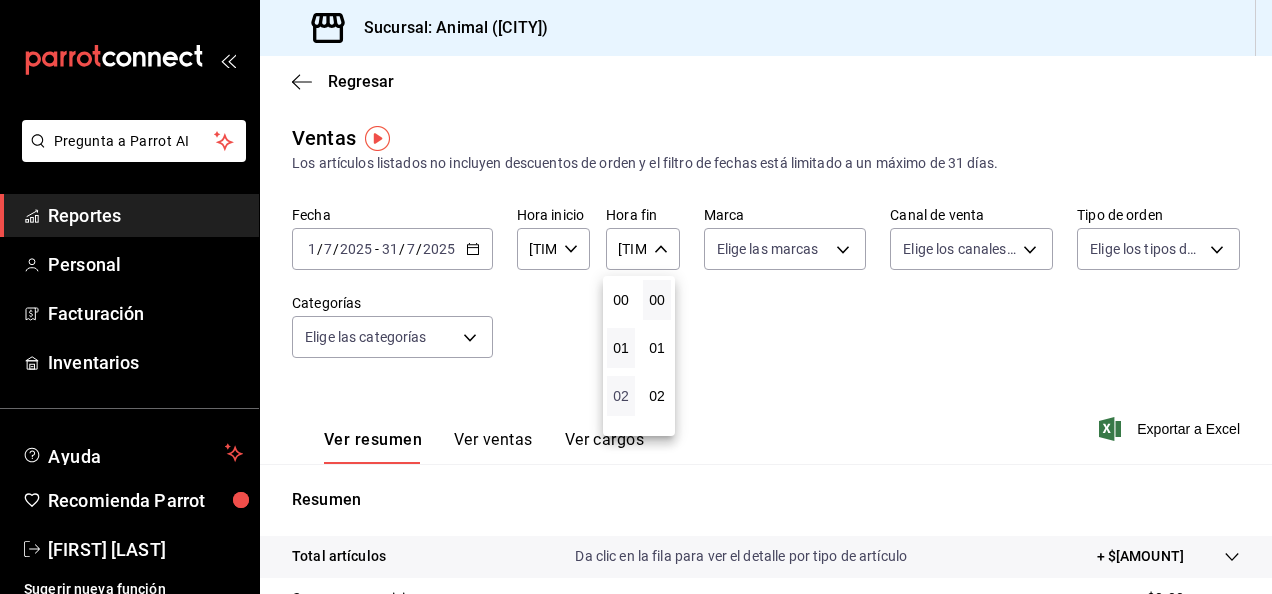 click on "02" at bounding box center [621, 396] 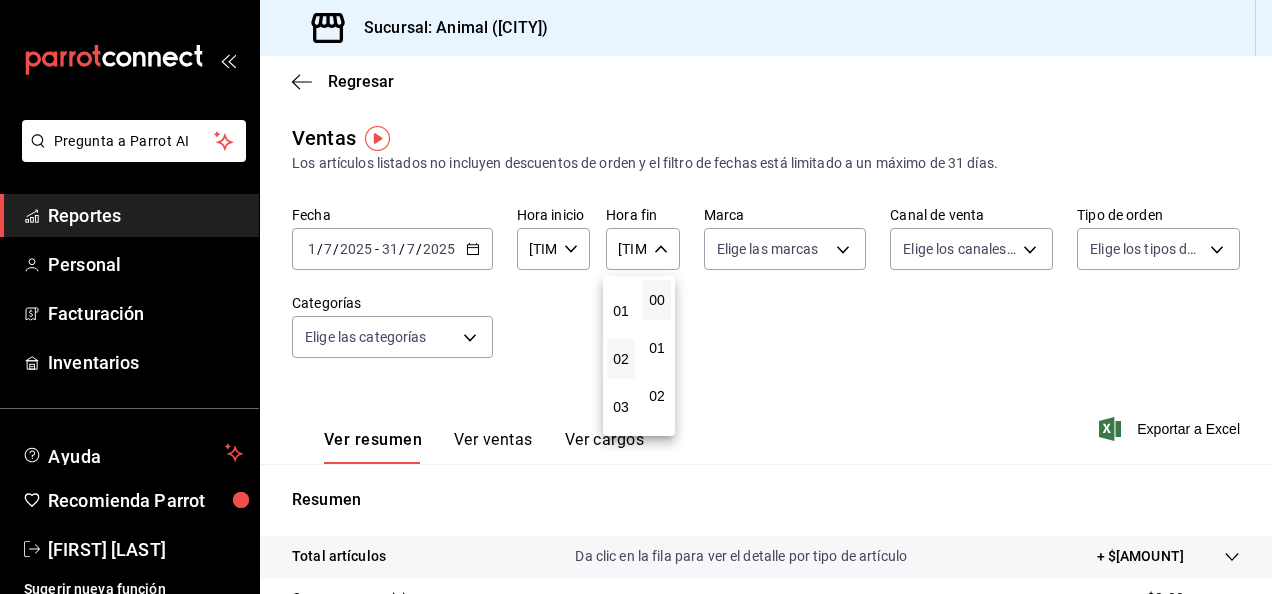 scroll, scrollTop: 36, scrollLeft: 0, axis: vertical 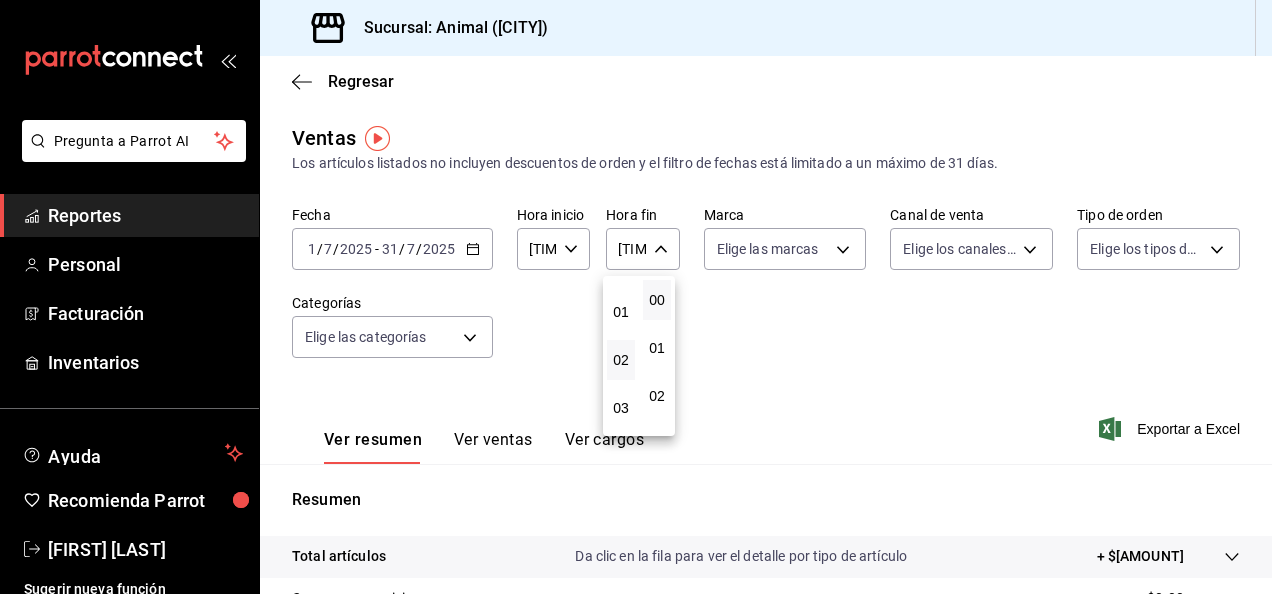 click on "03" at bounding box center (621, 408) 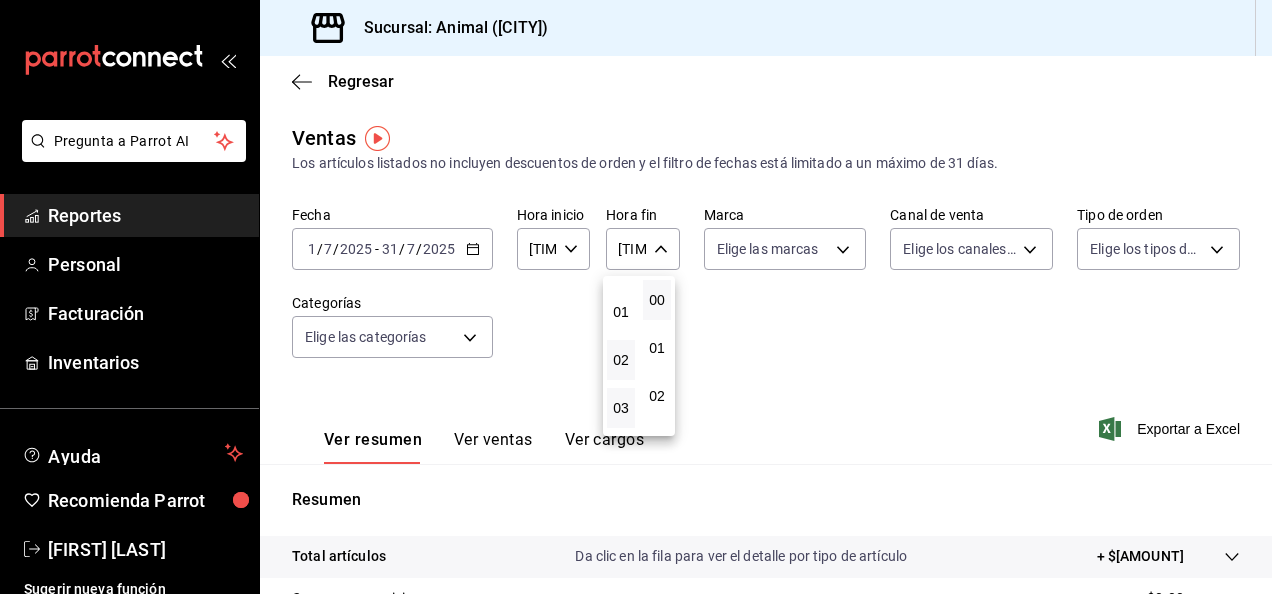 scroll, scrollTop: 82, scrollLeft: 0, axis: vertical 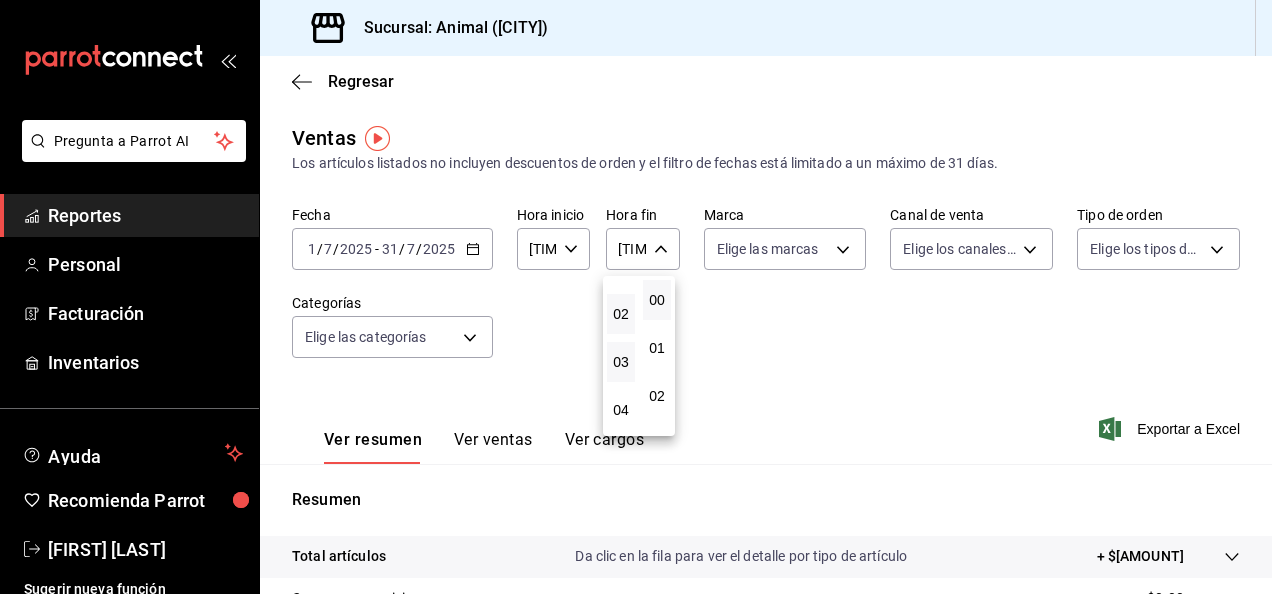 click on "04" at bounding box center [621, 410] 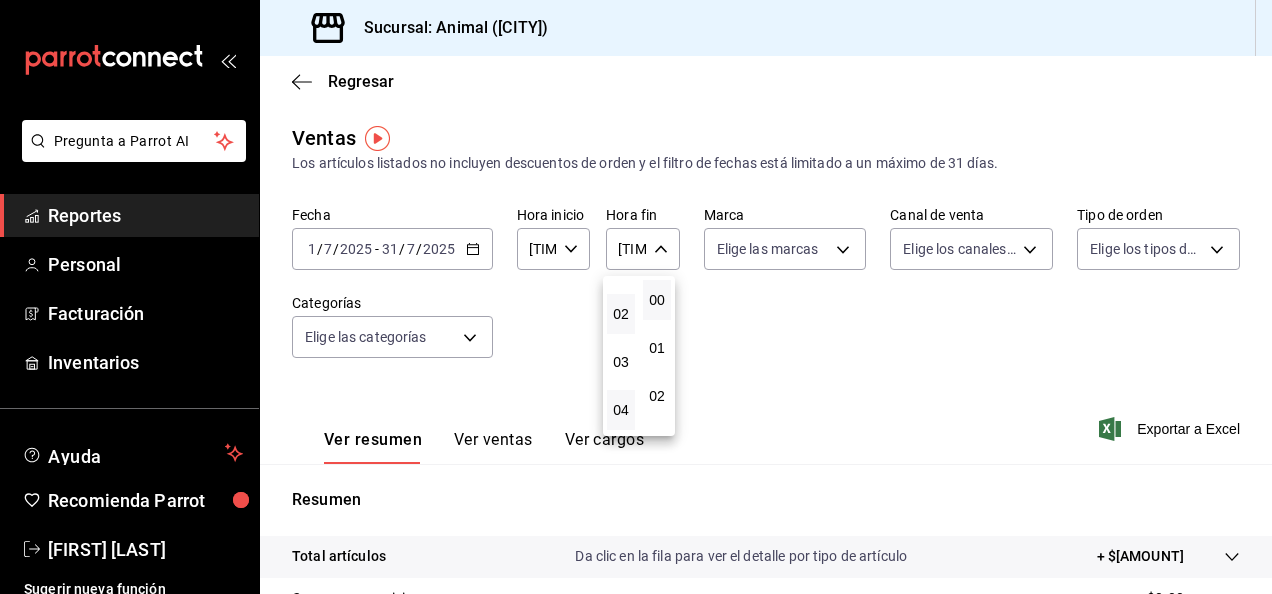 scroll, scrollTop: 130, scrollLeft: 0, axis: vertical 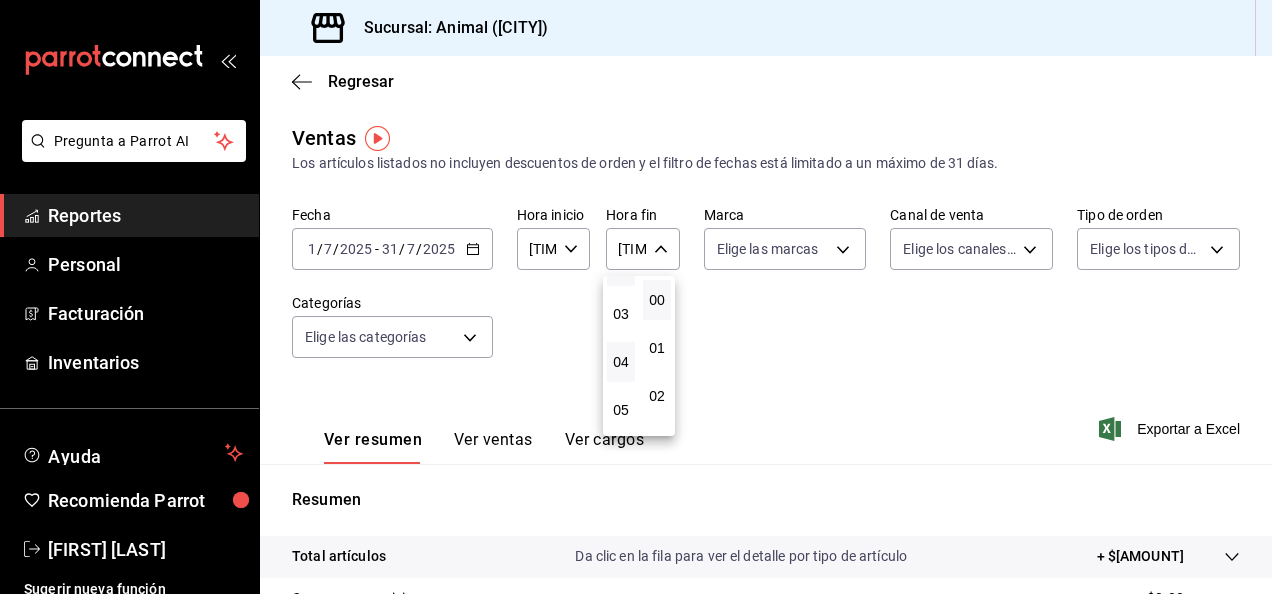 click on "05" at bounding box center (621, 410) 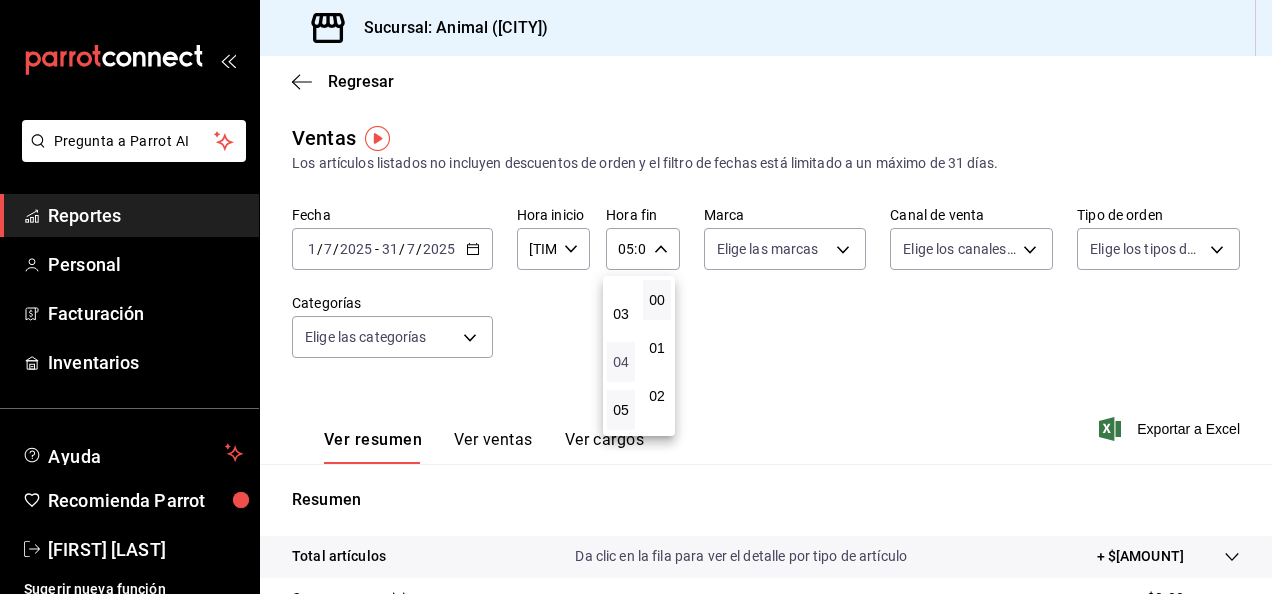 scroll, scrollTop: 167, scrollLeft: 0, axis: vertical 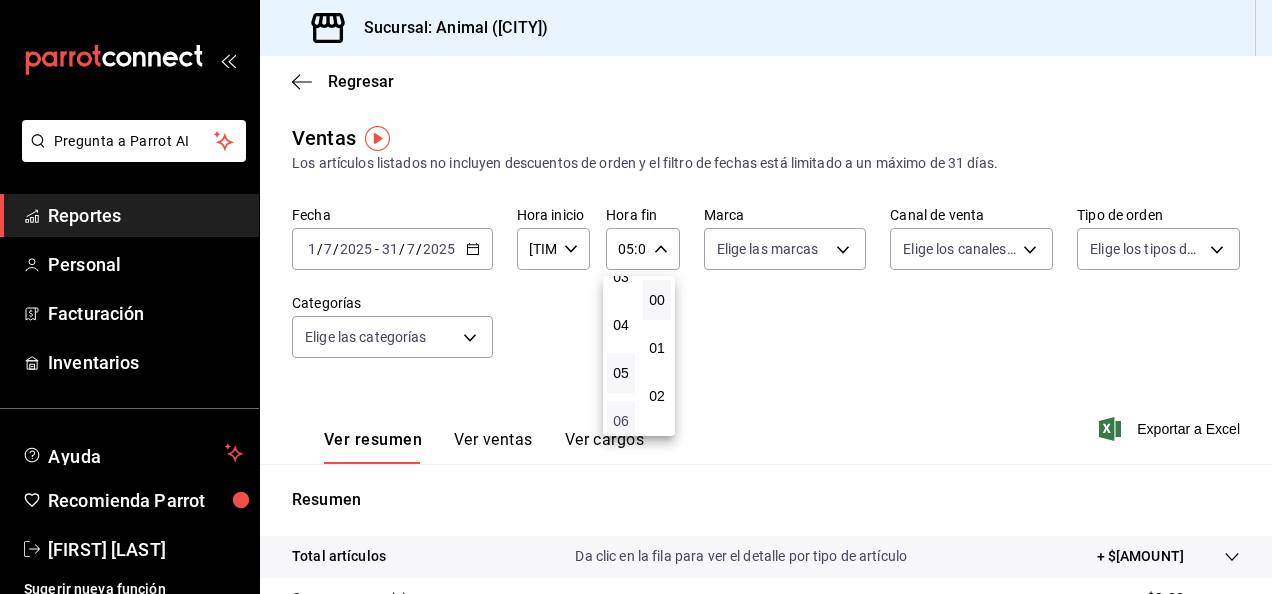 click on "06" at bounding box center [621, 421] 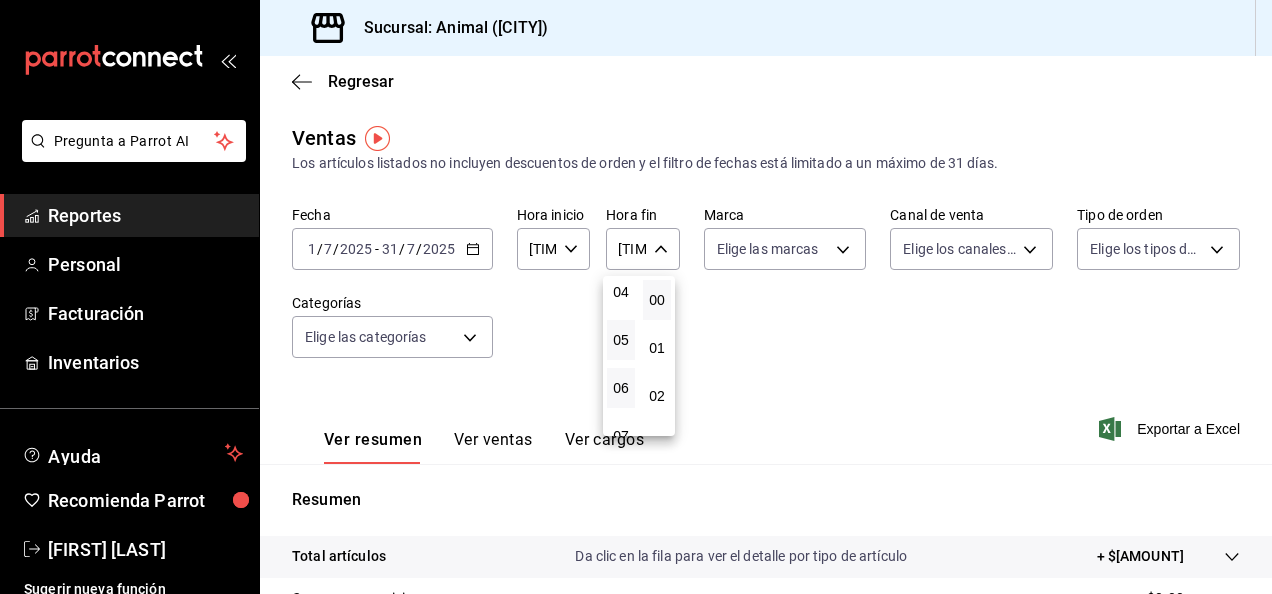 scroll, scrollTop: 202, scrollLeft: 0, axis: vertical 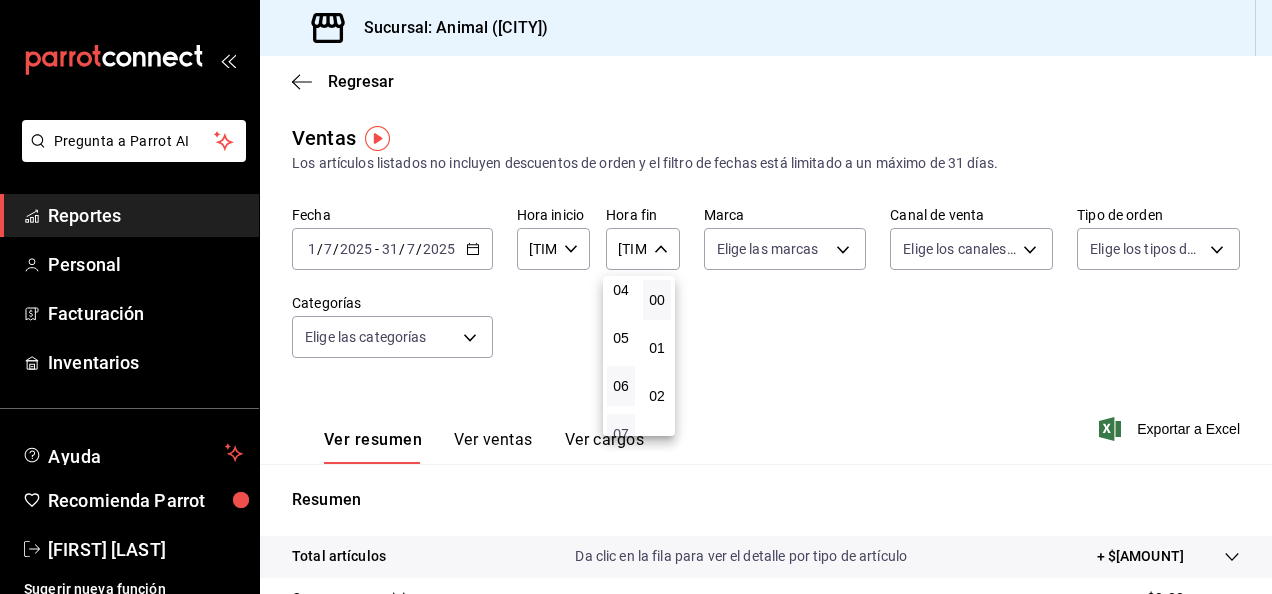 click on "07" at bounding box center [621, 434] 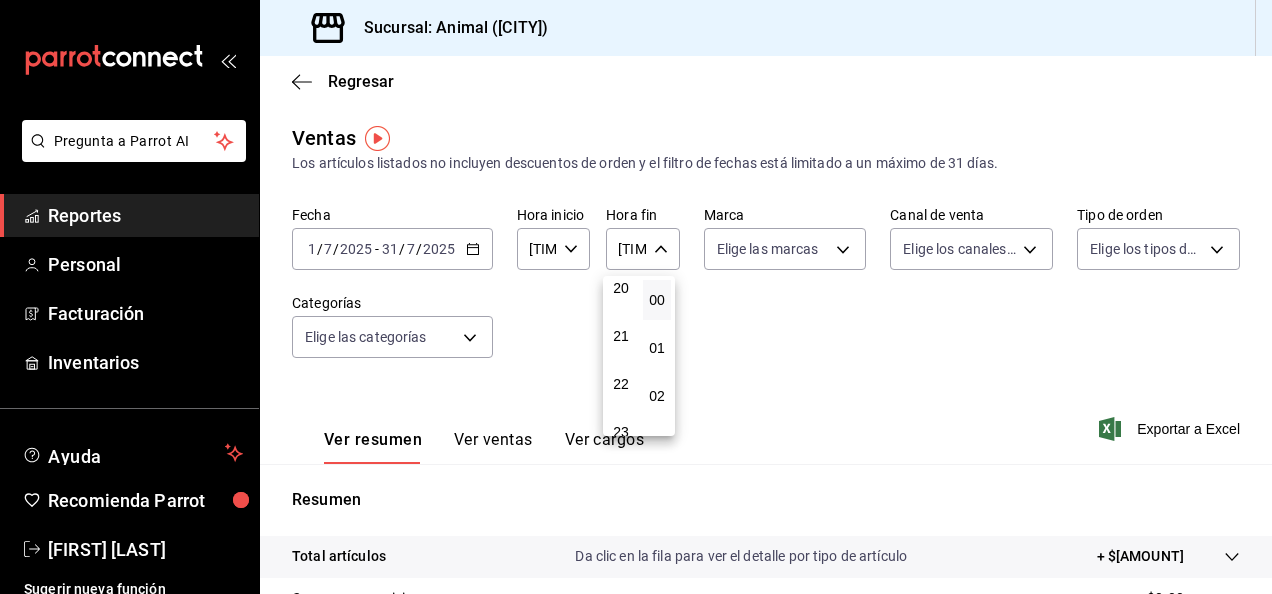 scroll, scrollTop: 992, scrollLeft: 0, axis: vertical 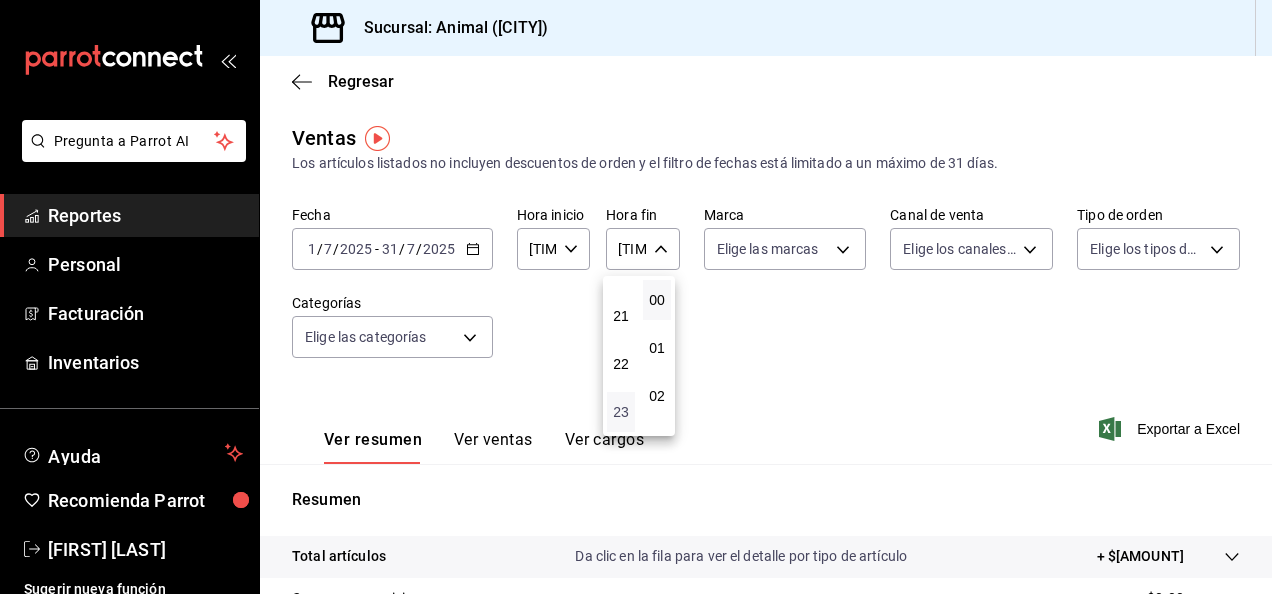click on "23" at bounding box center (621, 412) 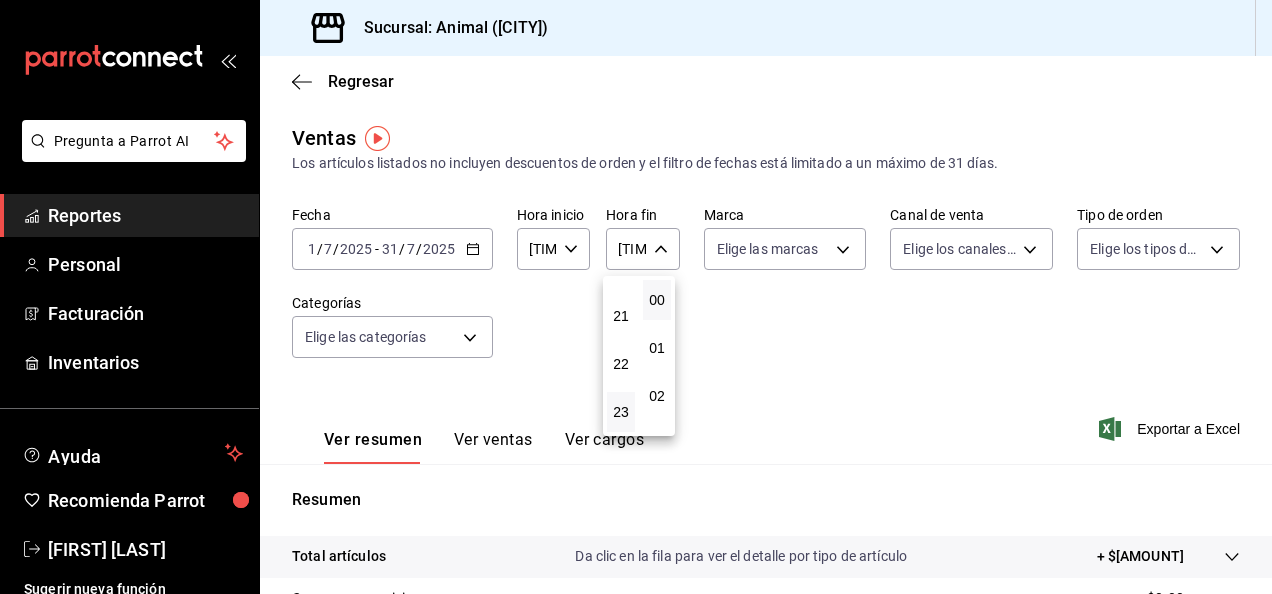 click at bounding box center (636, 297) 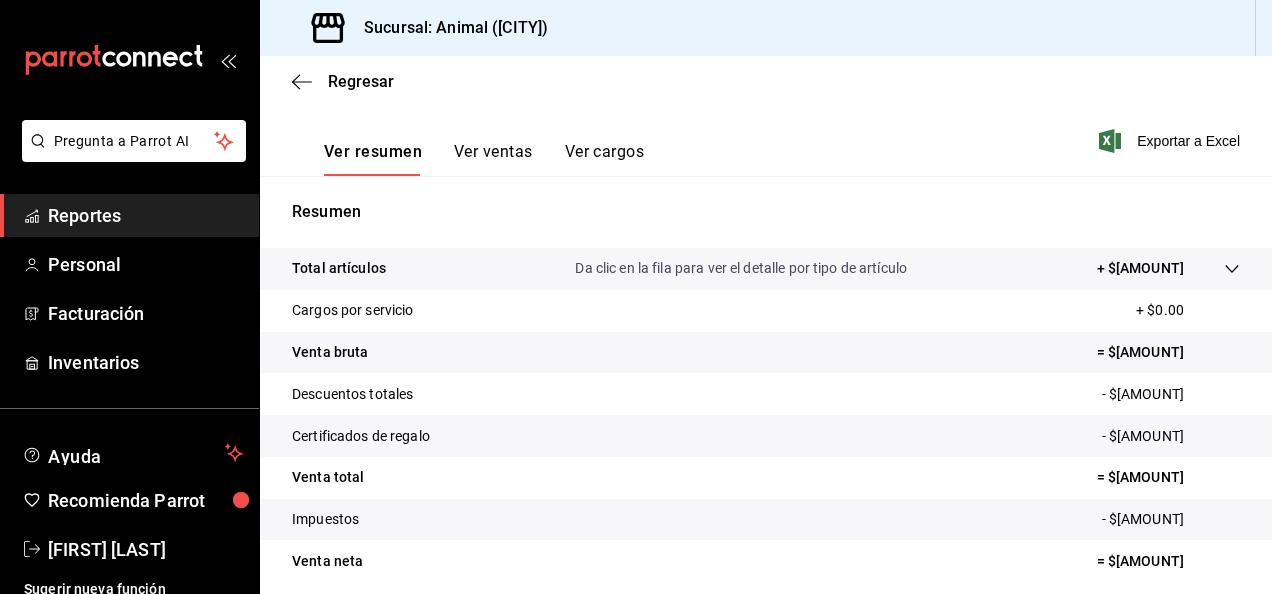 scroll, scrollTop: 364, scrollLeft: 0, axis: vertical 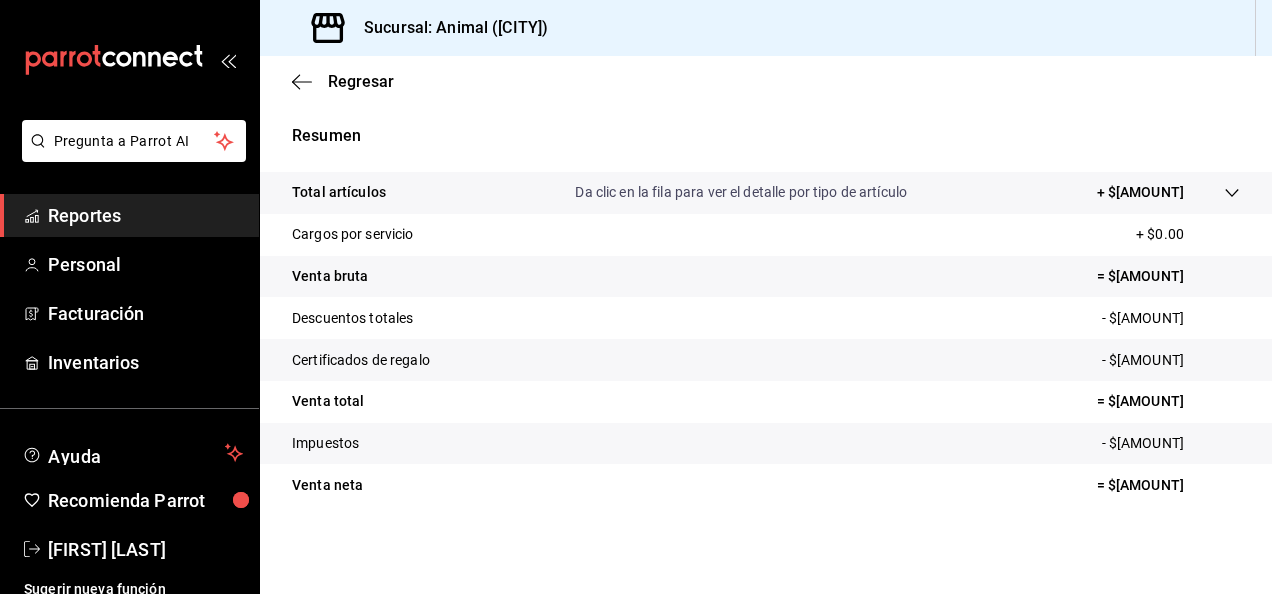 click on "Venta neta = $8,372,741.84" at bounding box center [766, 485] 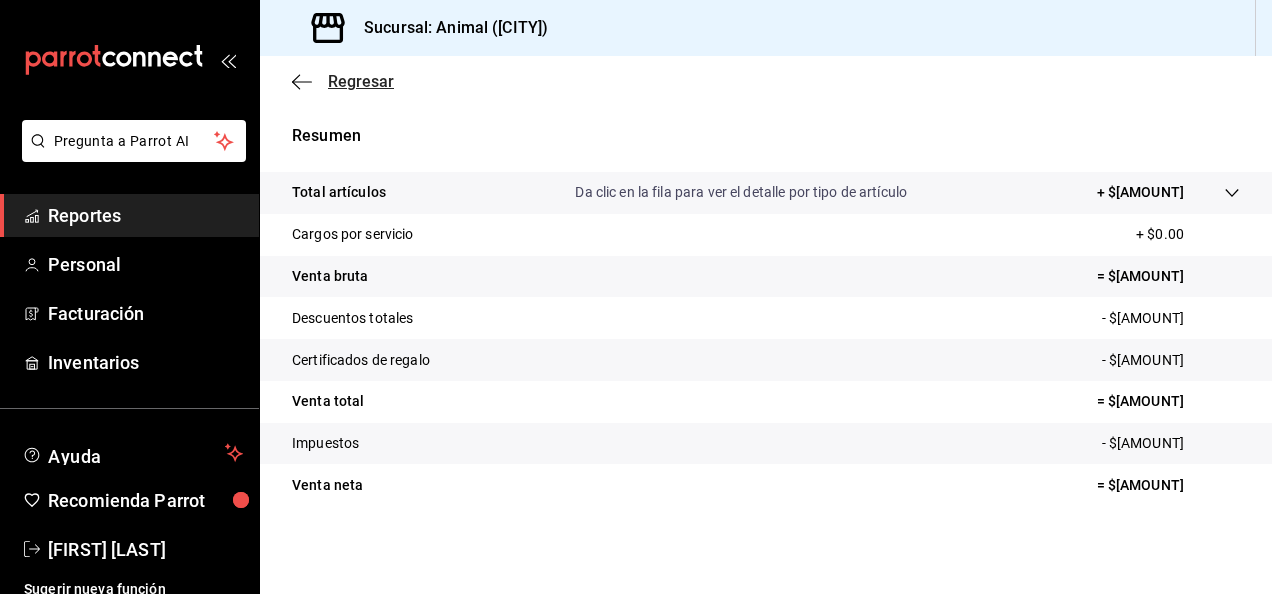 click 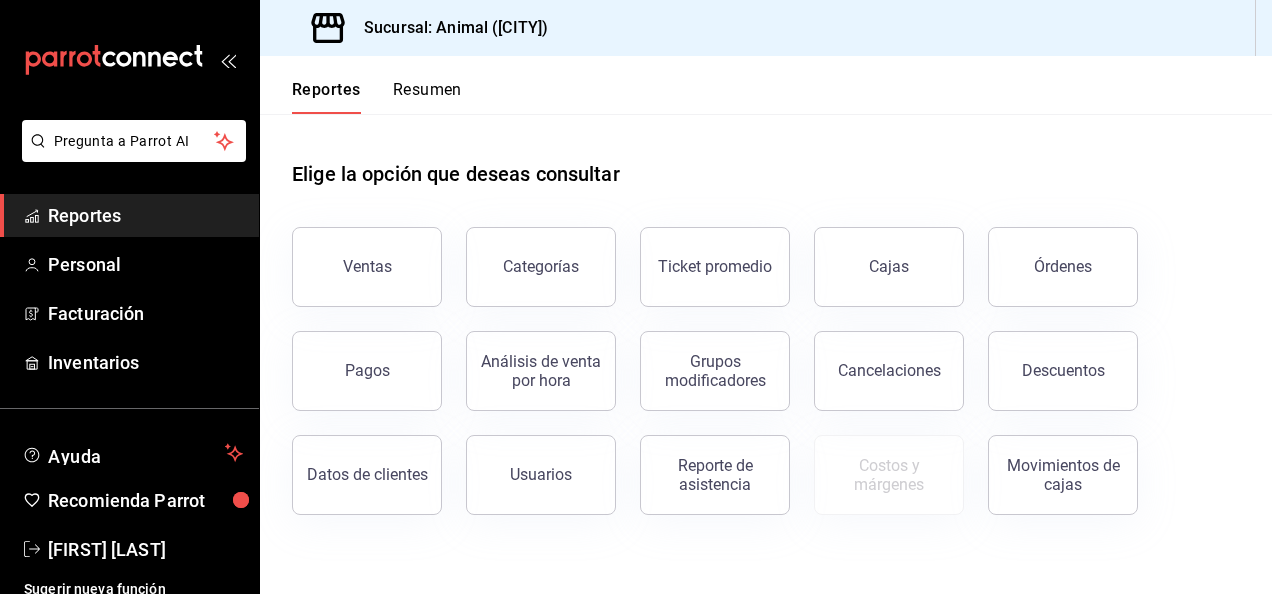 click on "Ventas" at bounding box center (355, 255) 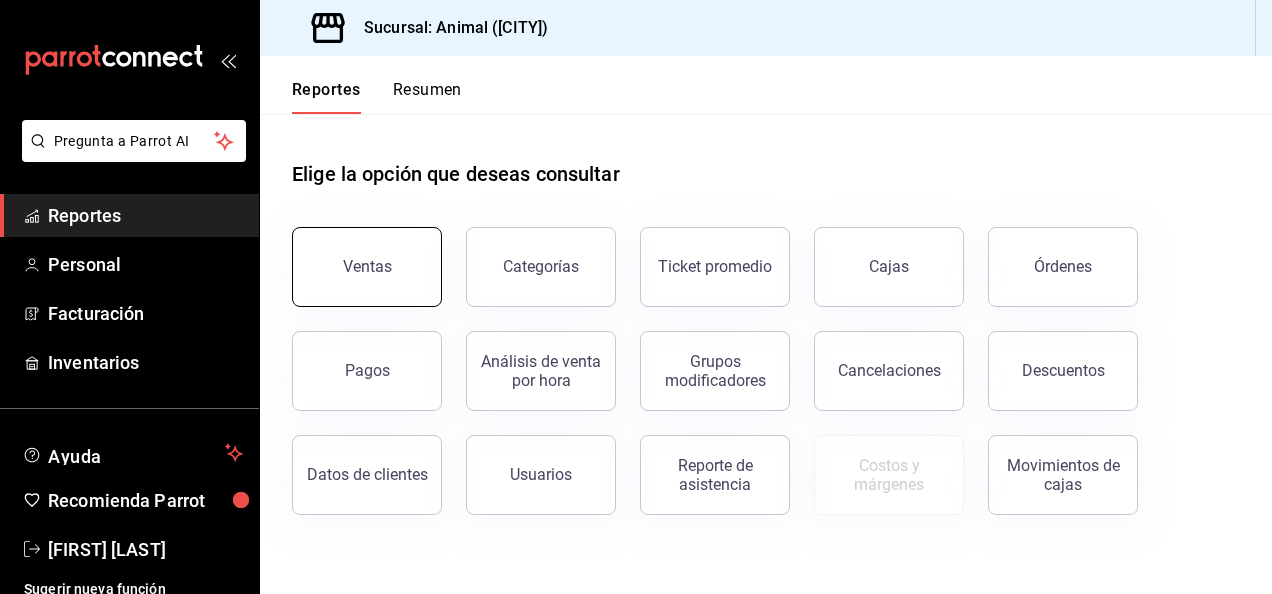 click on "Ventas" at bounding box center (367, 266) 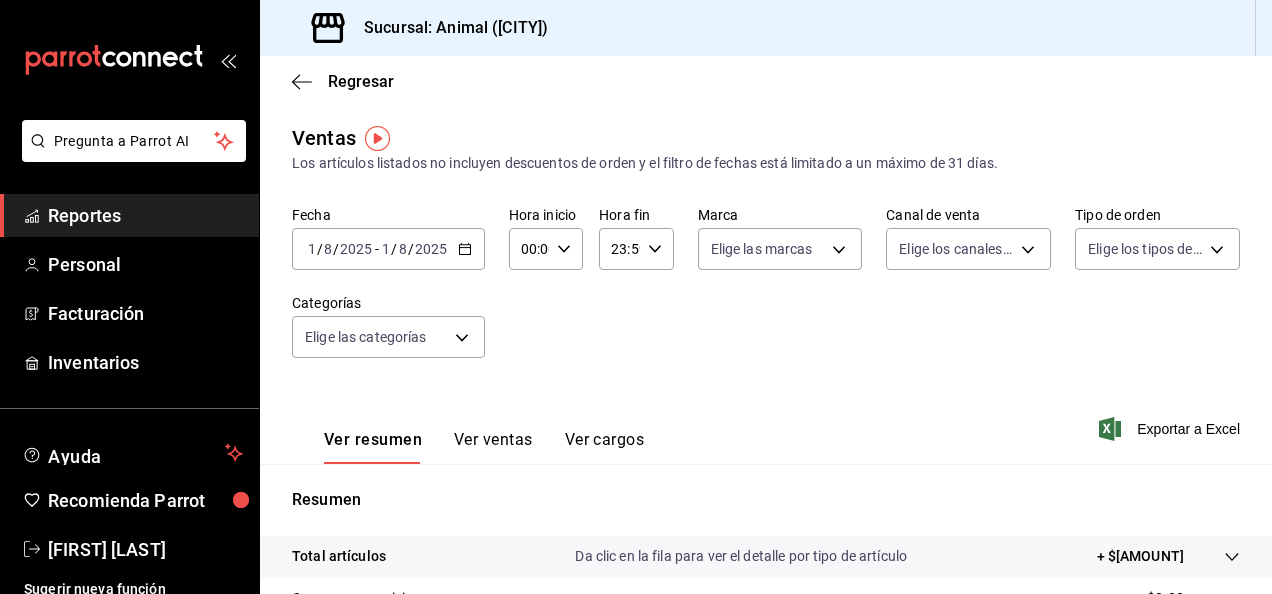 click 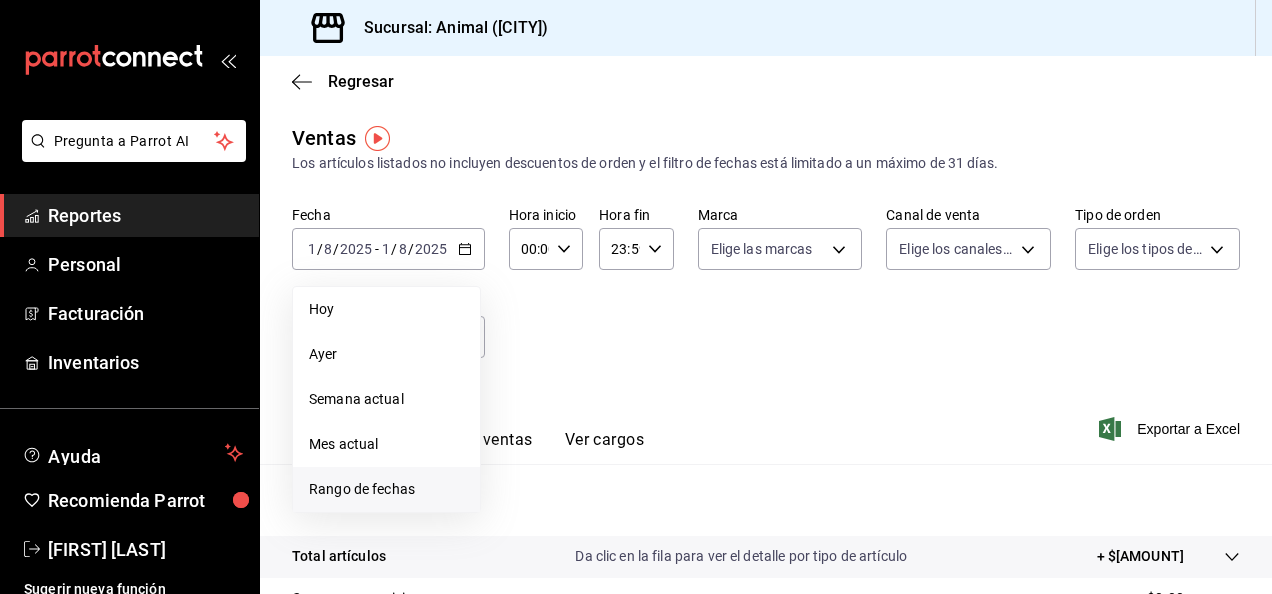 click on "Rango de fechas" at bounding box center [386, 489] 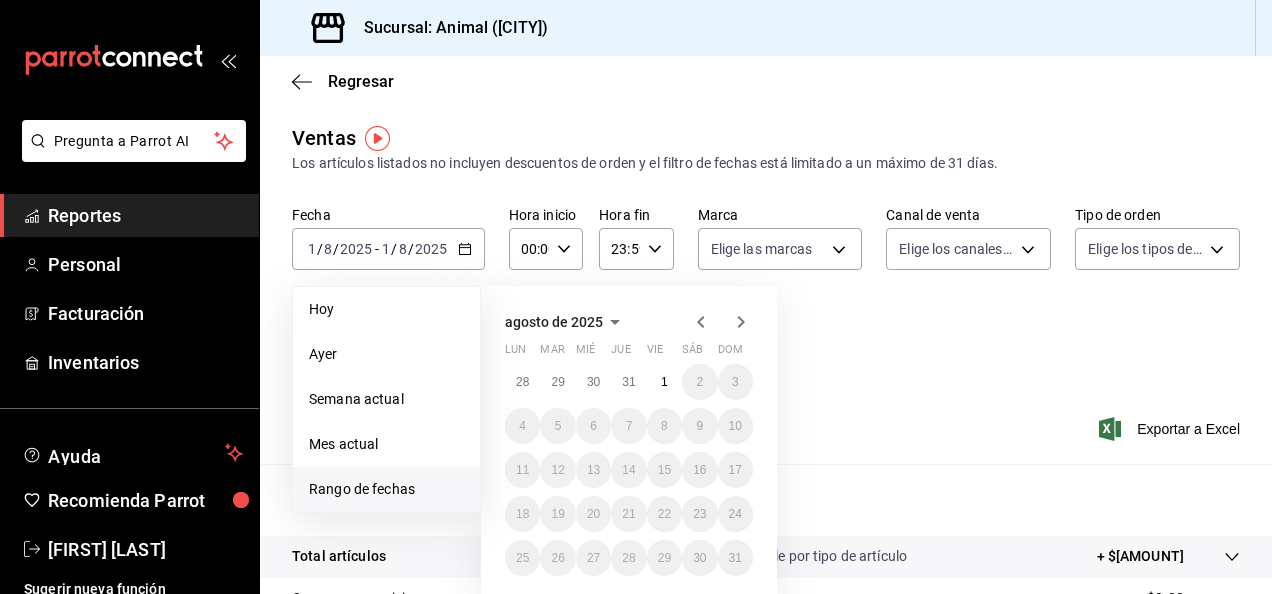 click 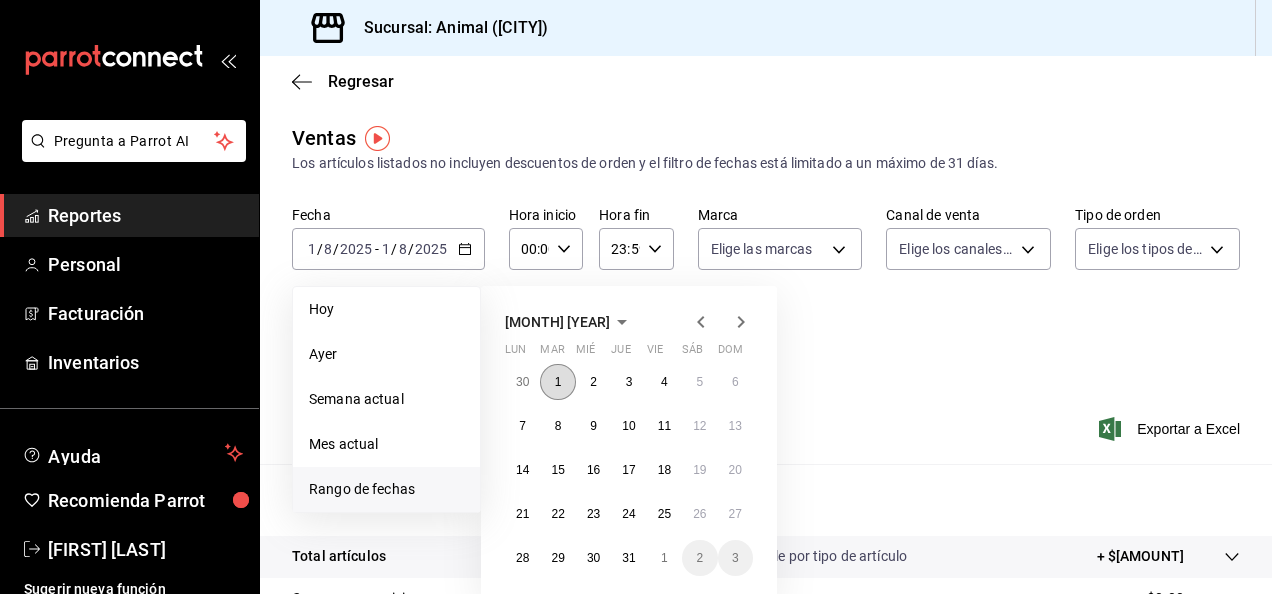 click on "1" at bounding box center (557, 382) 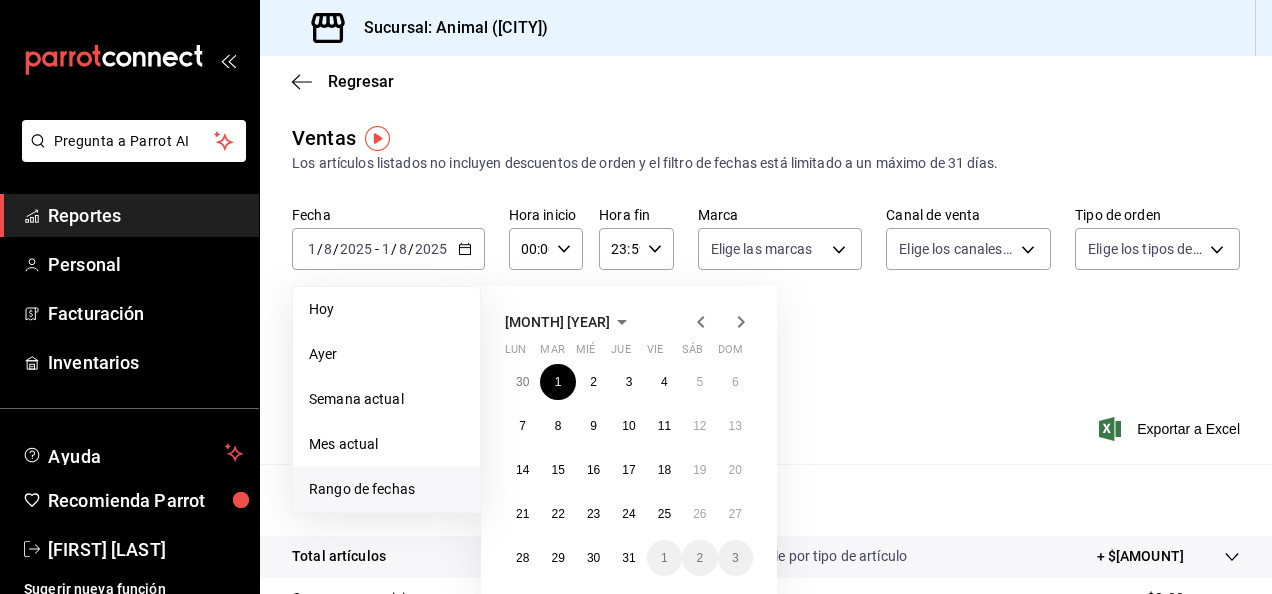 click 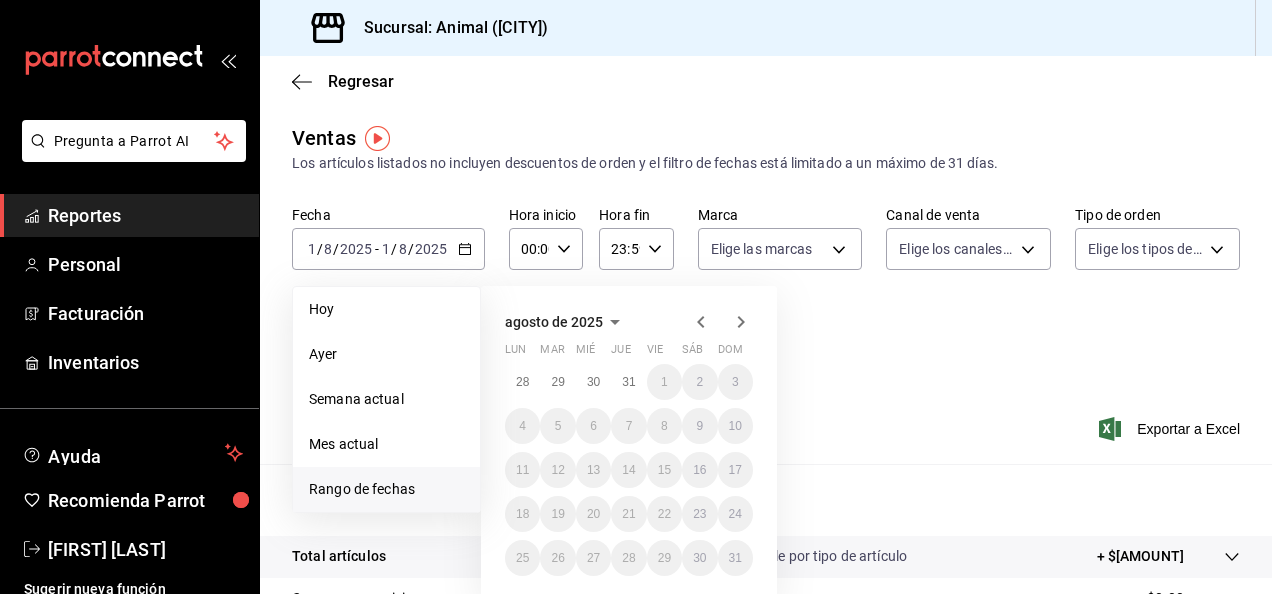 click 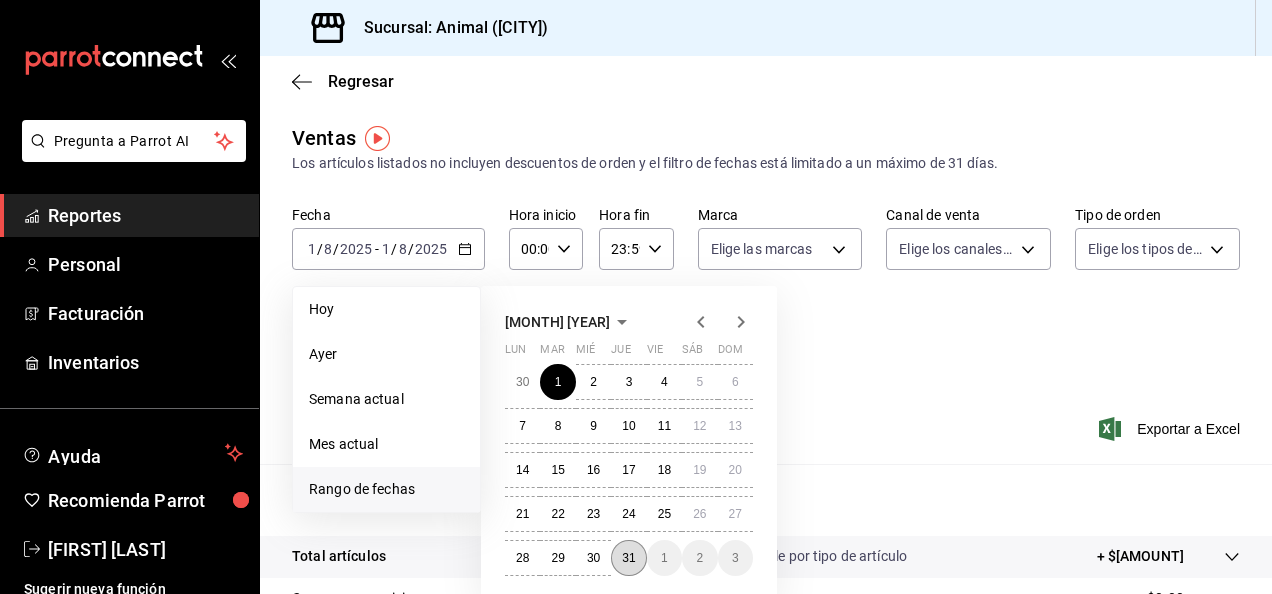 click on "31" at bounding box center [628, 558] 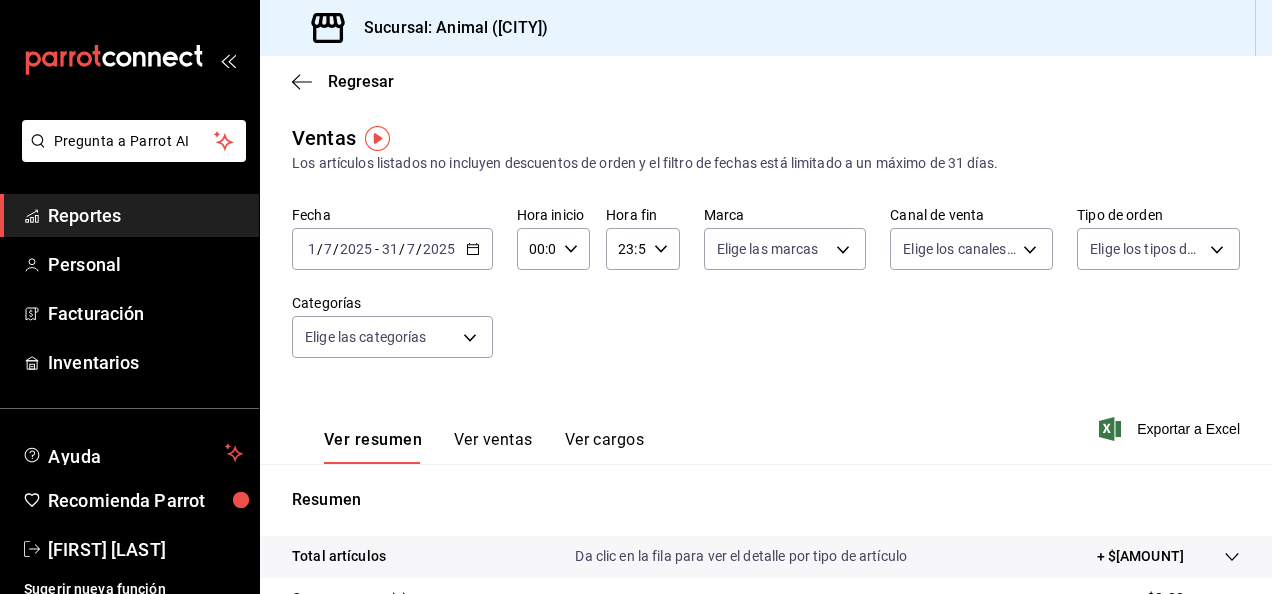 click 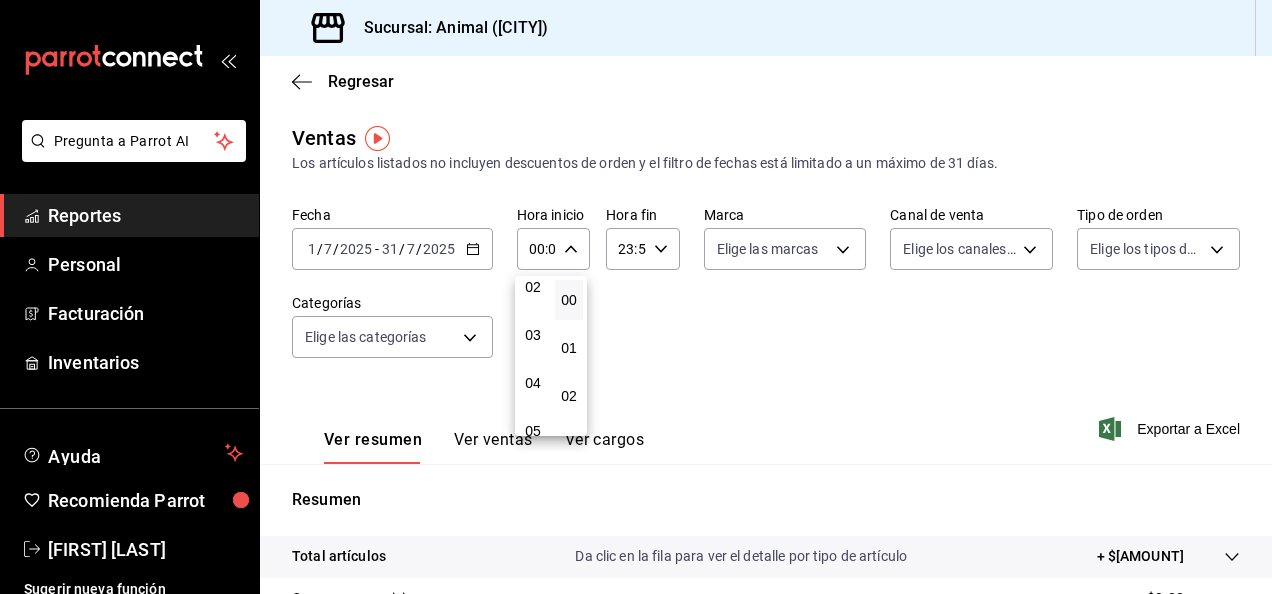 scroll, scrollTop: 128, scrollLeft: 0, axis: vertical 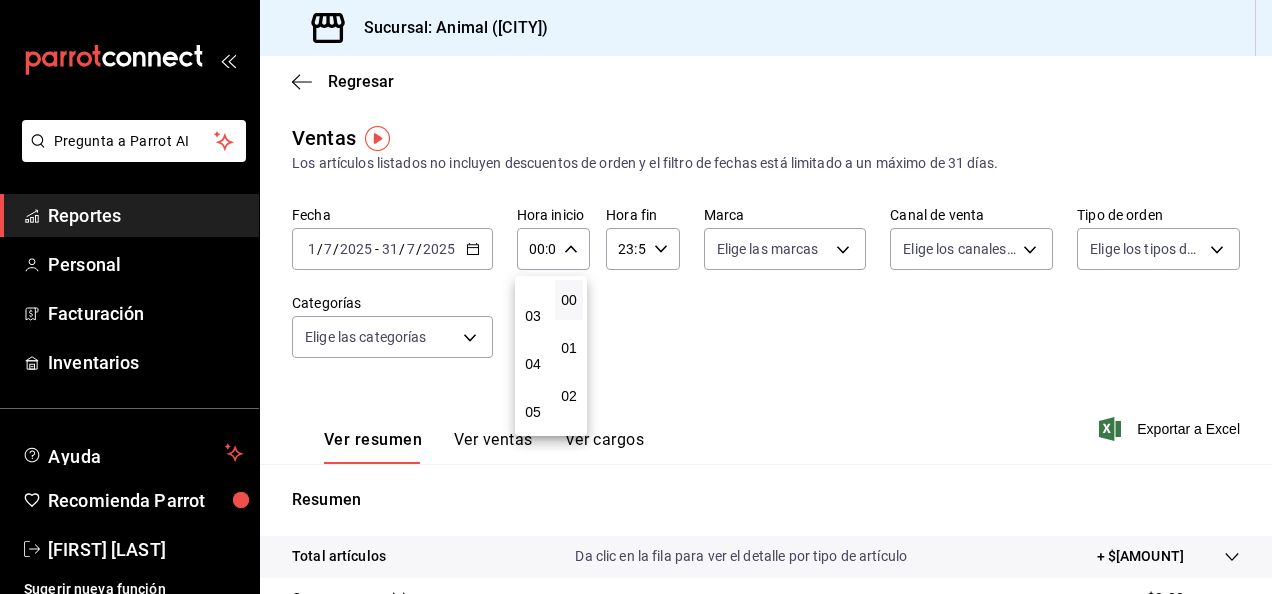 click on "04" at bounding box center (533, 364) 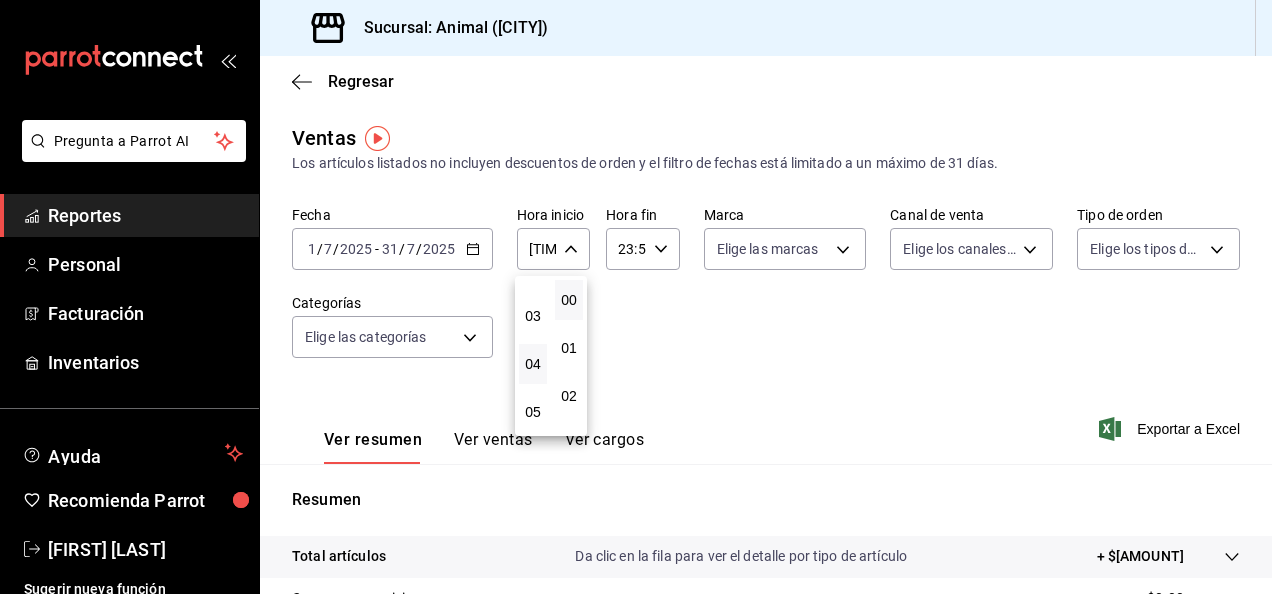 click at bounding box center [636, 297] 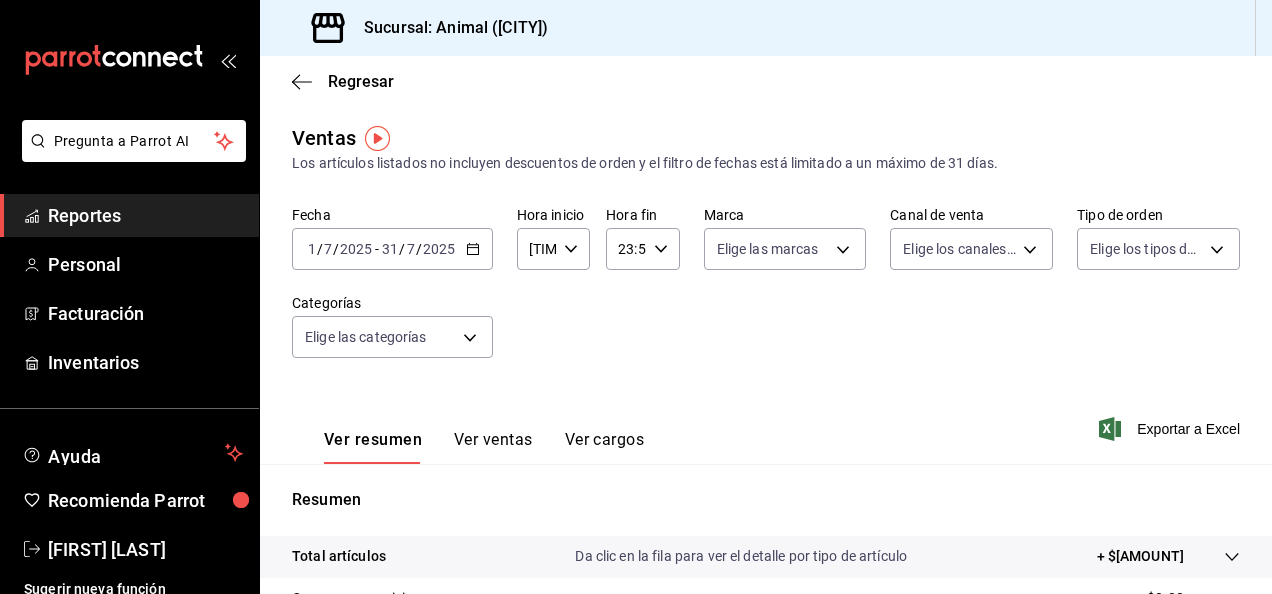click on "23:59" at bounding box center [625, 249] 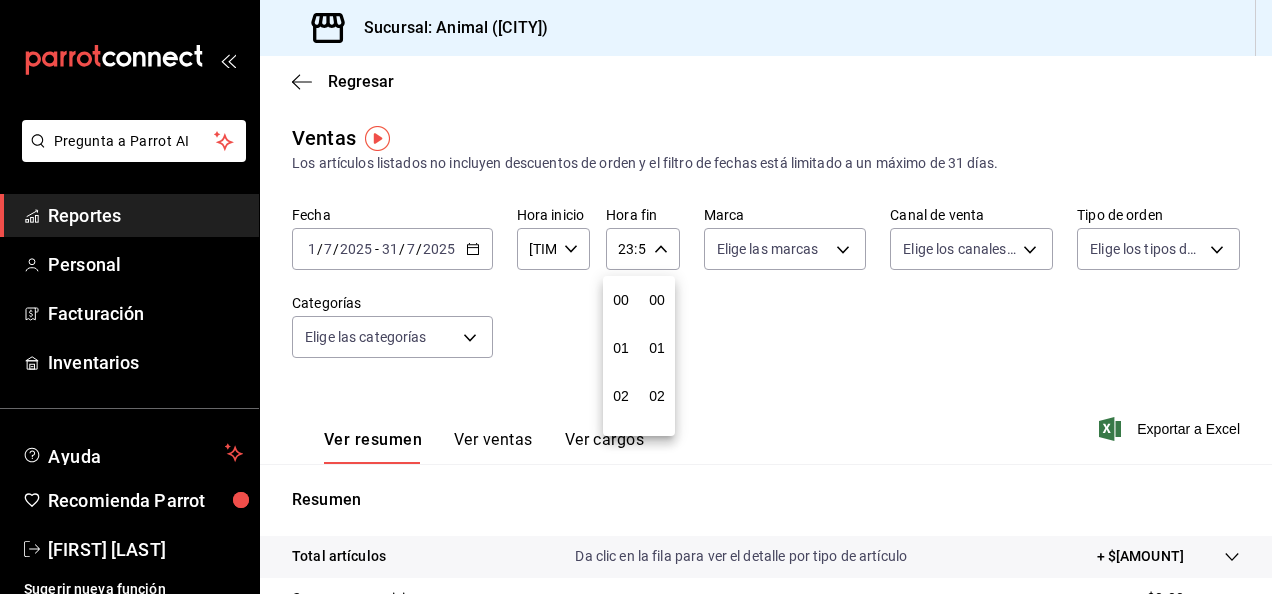 scroll, scrollTop: 992, scrollLeft: 0, axis: vertical 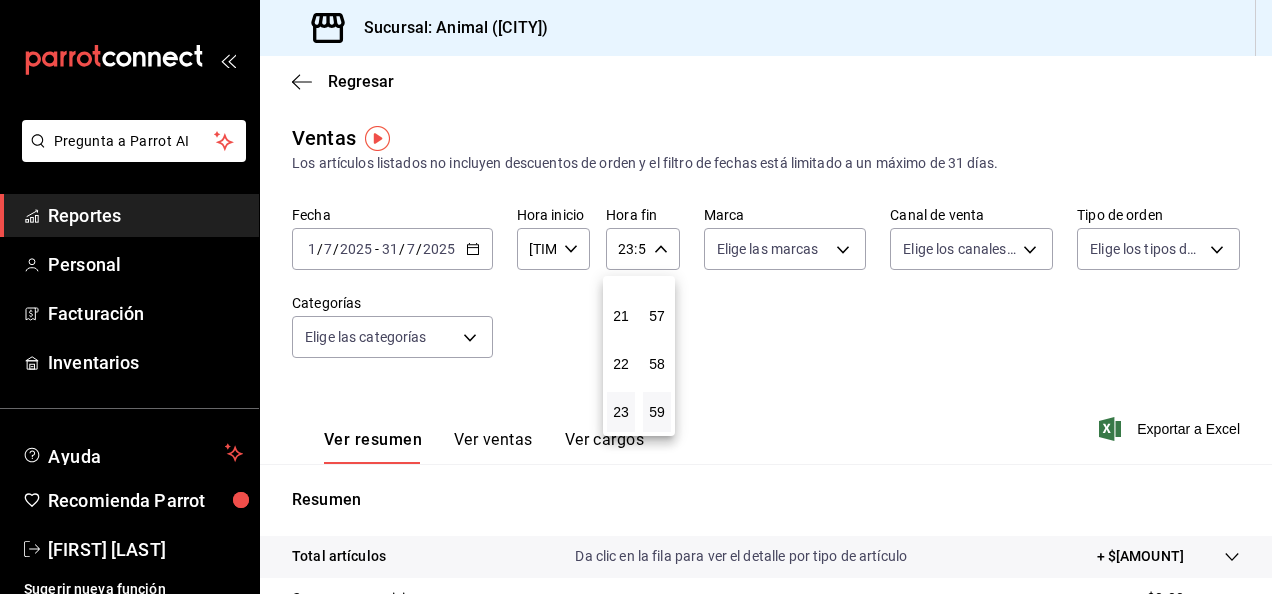 click at bounding box center (636, 297) 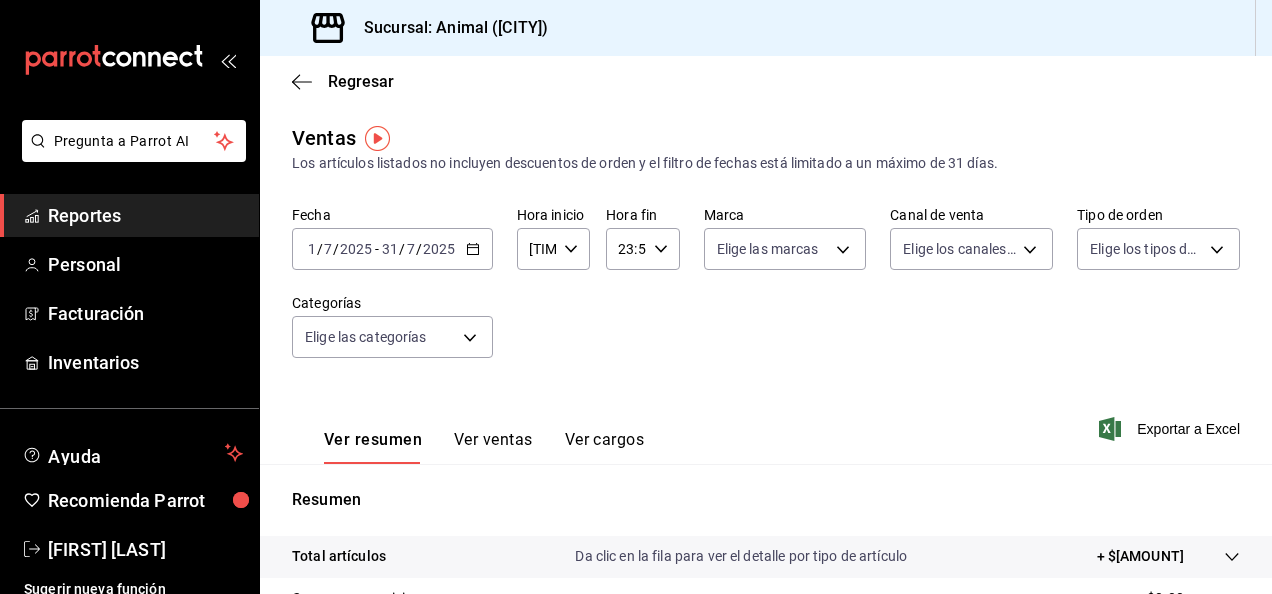 click 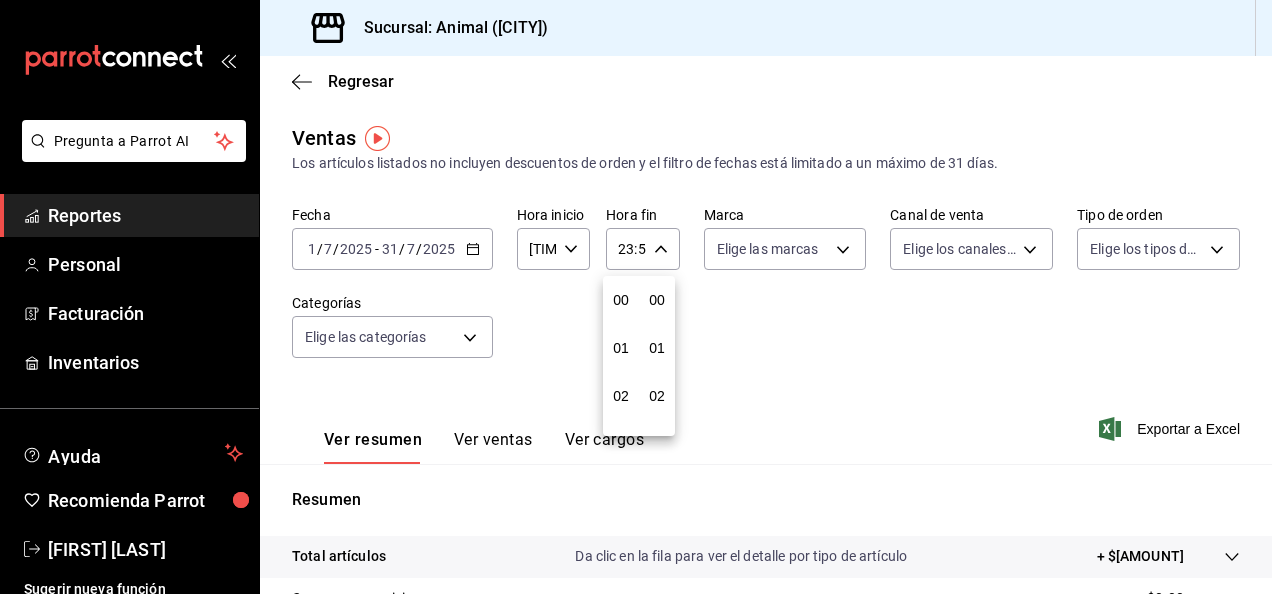 scroll, scrollTop: 992, scrollLeft: 0, axis: vertical 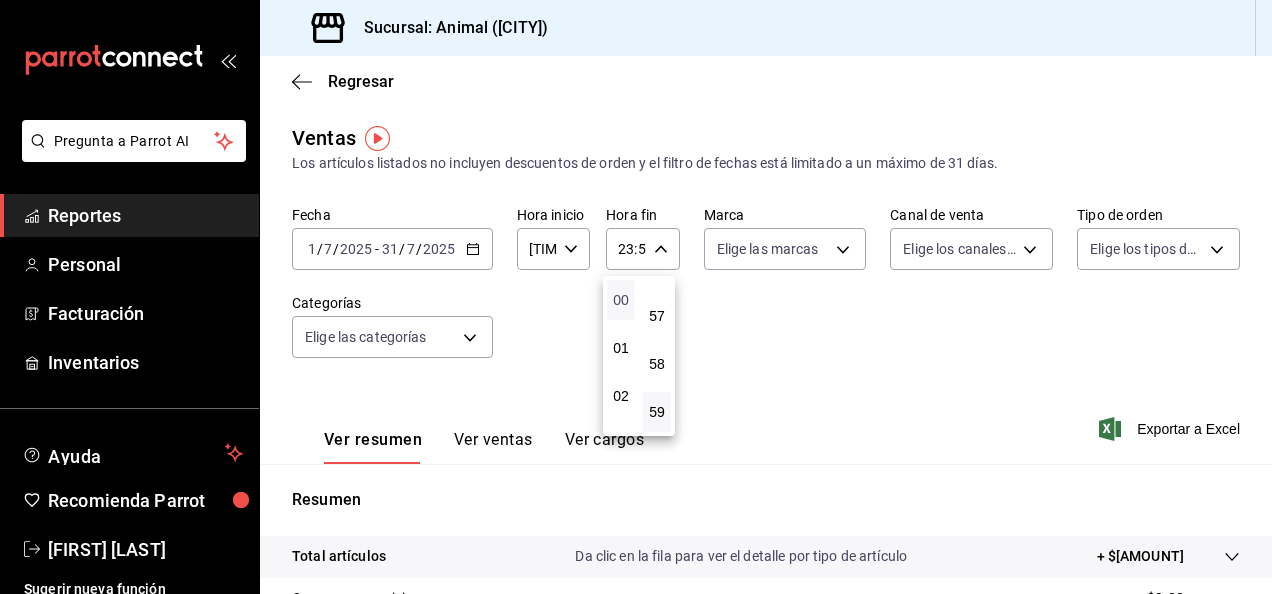 click on "00" at bounding box center (621, 300) 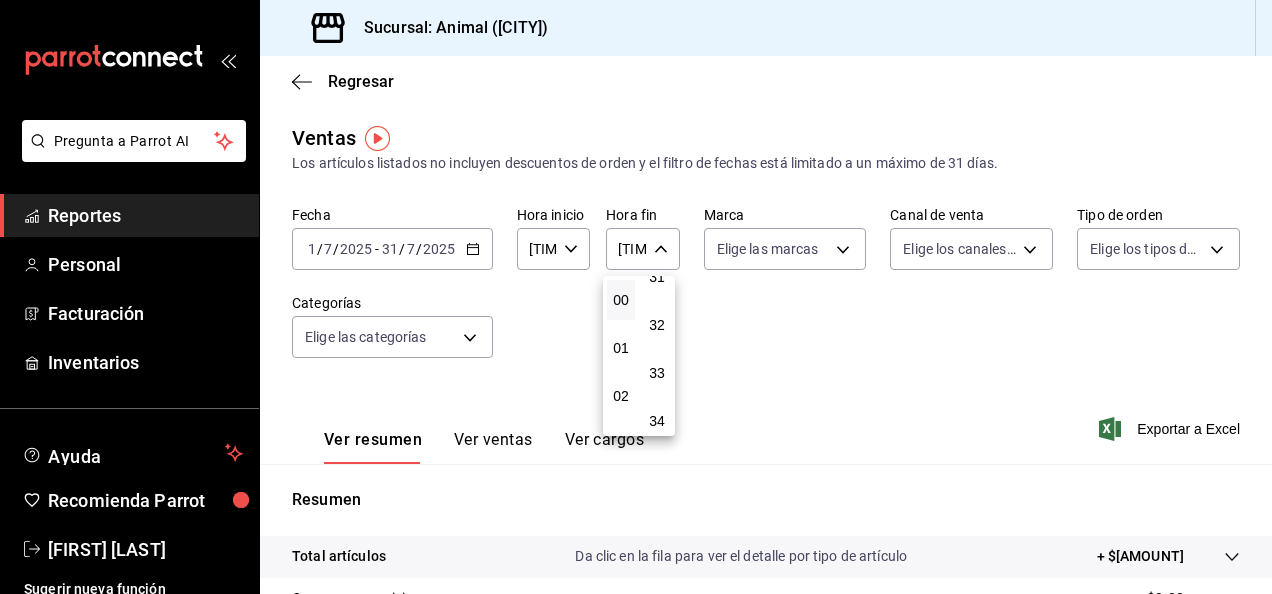 scroll, scrollTop: 1504, scrollLeft: 0, axis: vertical 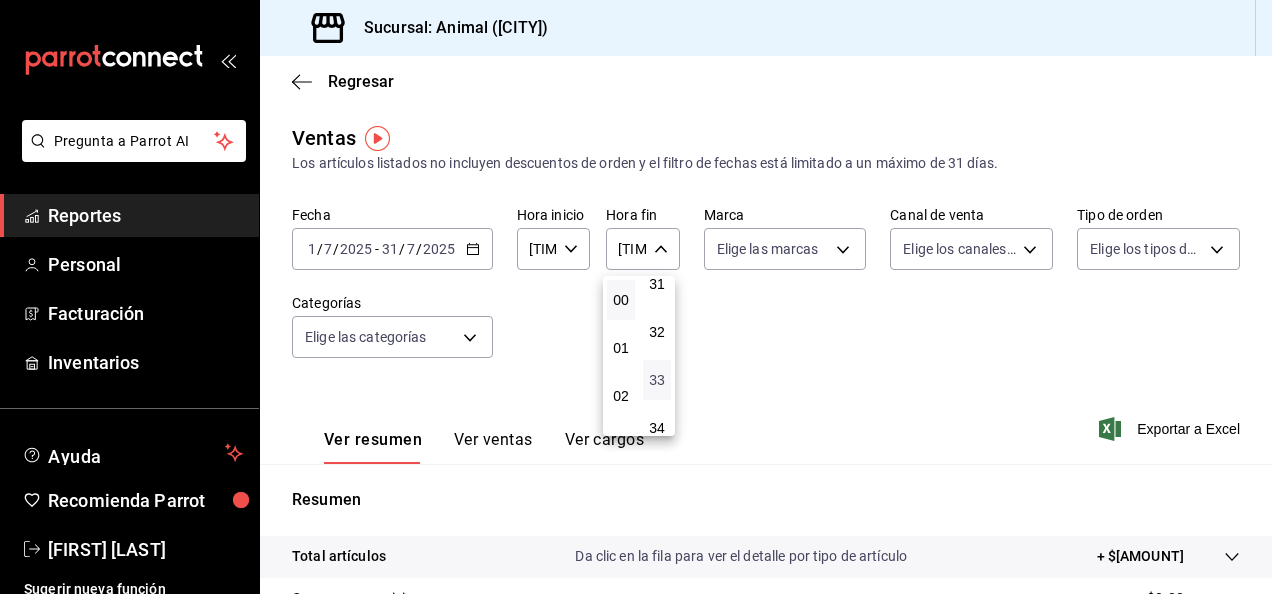 click on "33" at bounding box center [657, 380] 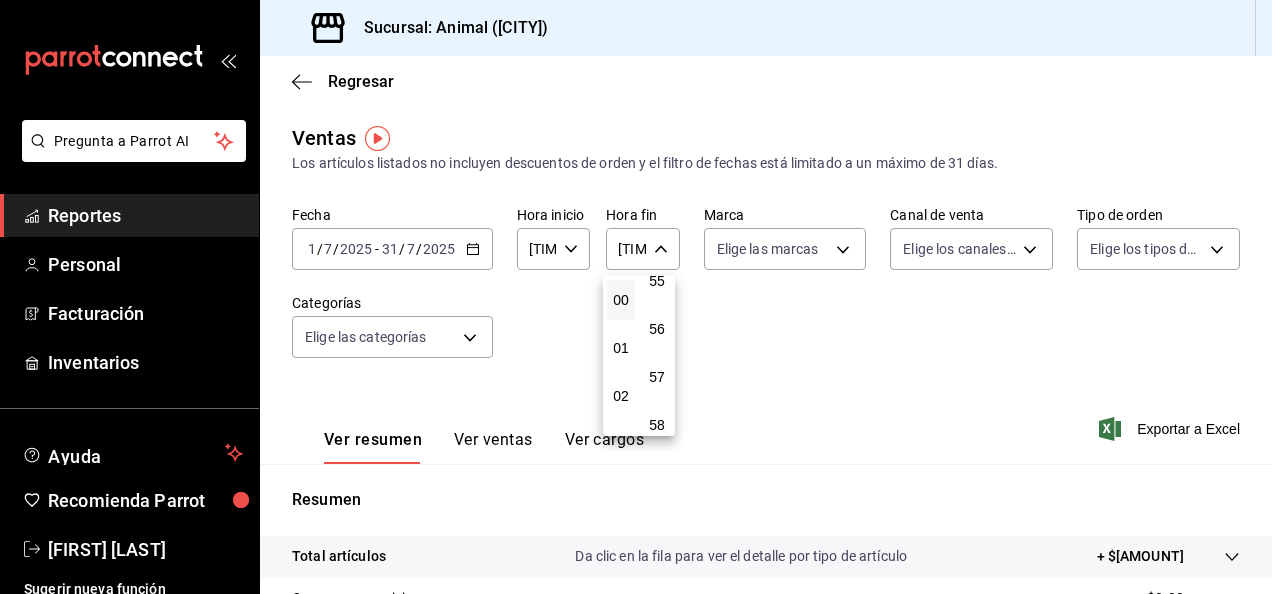 scroll, scrollTop: 2720, scrollLeft: 0, axis: vertical 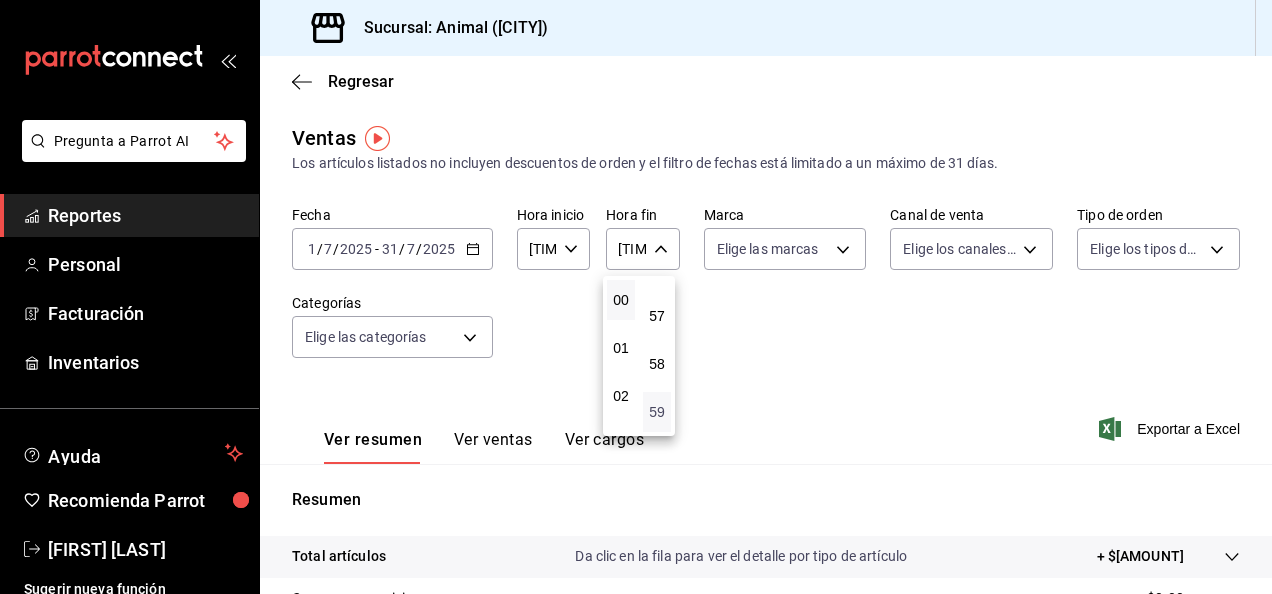 click on "59" at bounding box center [657, 412] 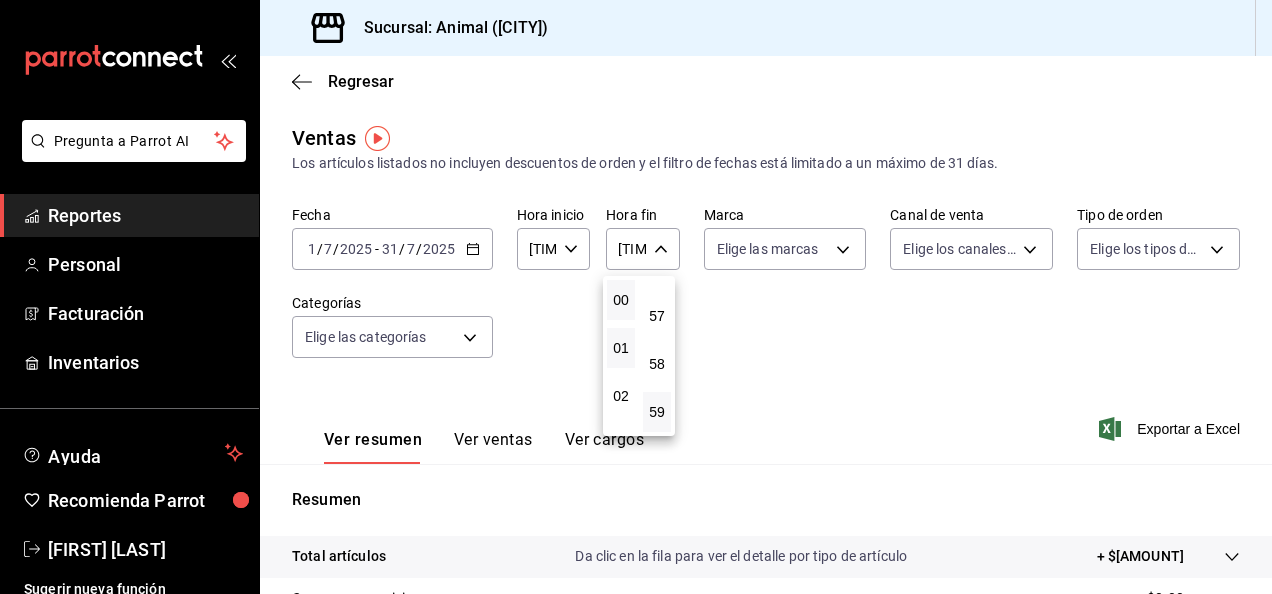 click on "01" at bounding box center [621, 348] 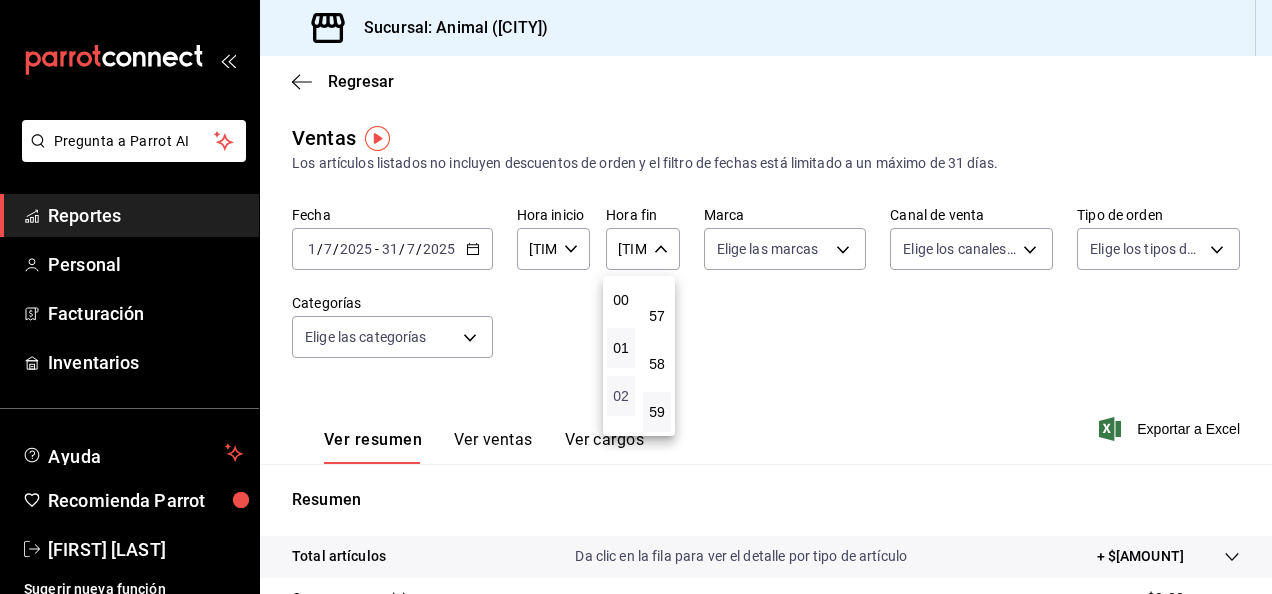 click on "02" at bounding box center (621, 396) 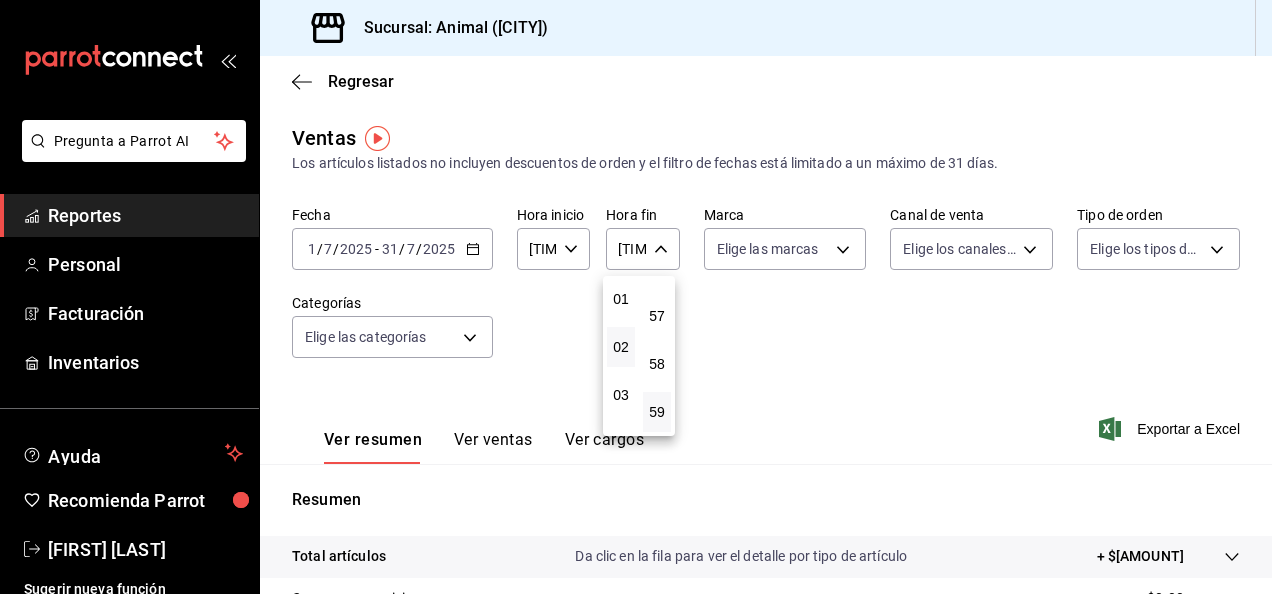 scroll, scrollTop: 50, scrollLeft: 0, axis: vertical 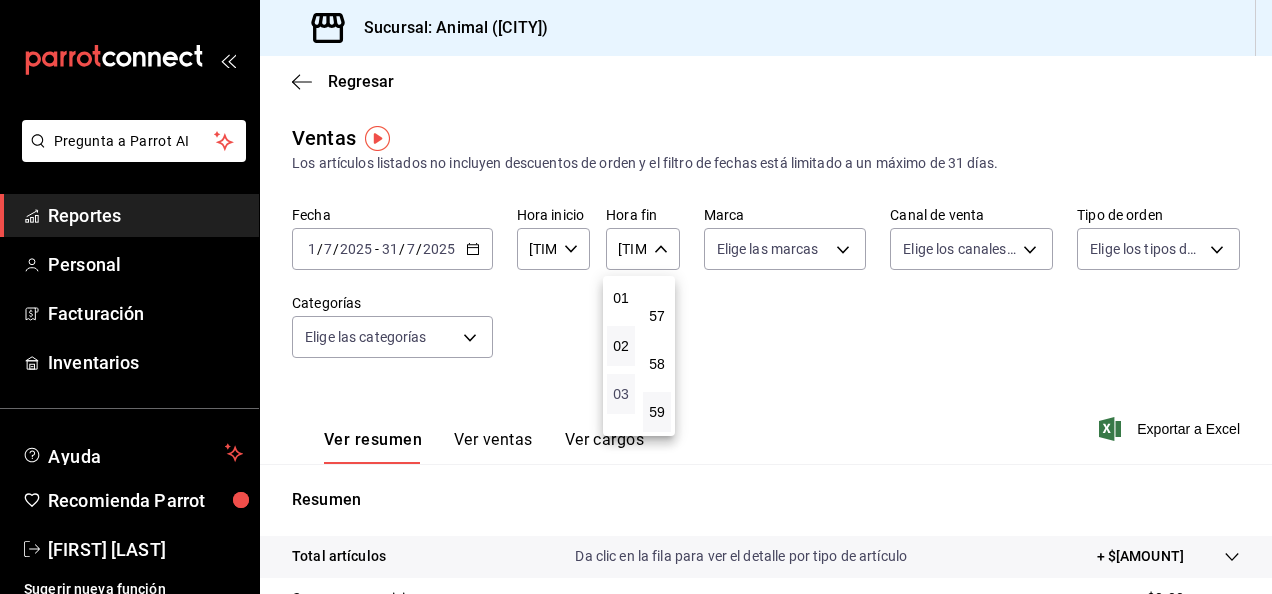 click on "03" at bounding box center (621, 394) 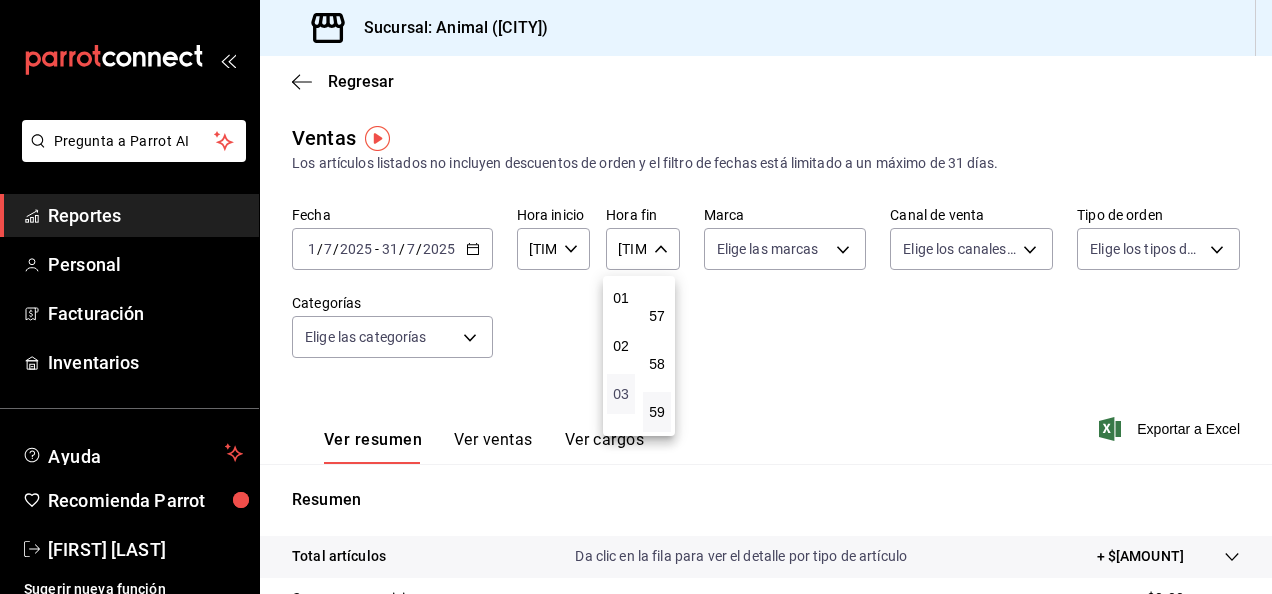 scroll, scrollTop: 81, scrollLeft: 0, axis: vertical 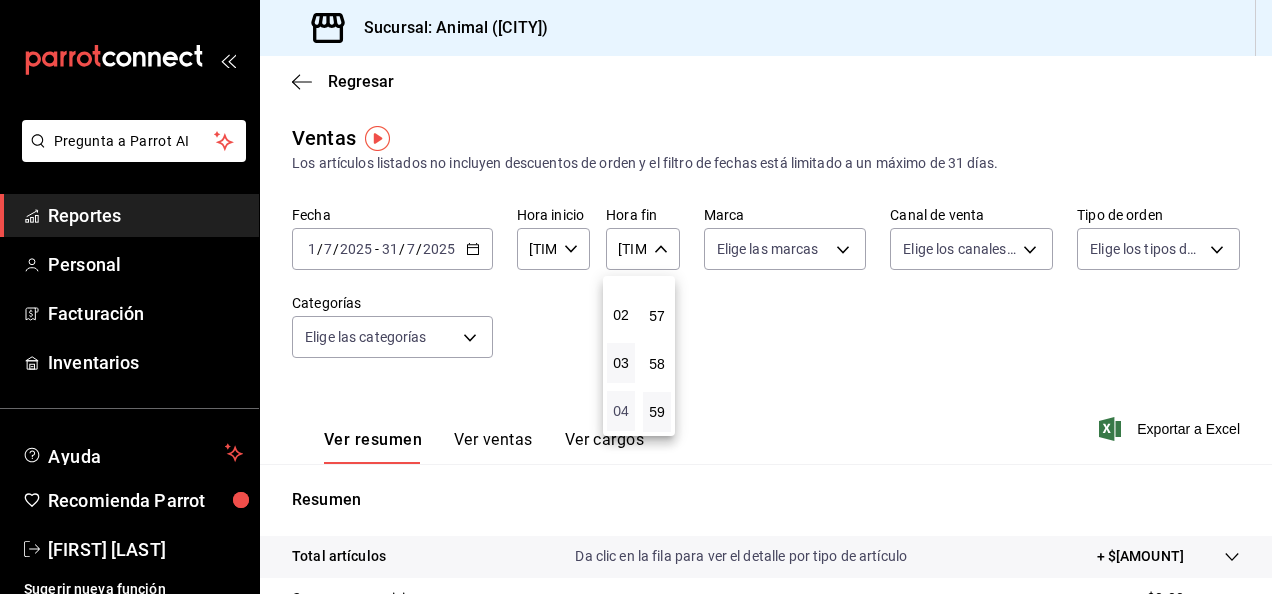 click on "04" at bounding box center (621, 411) 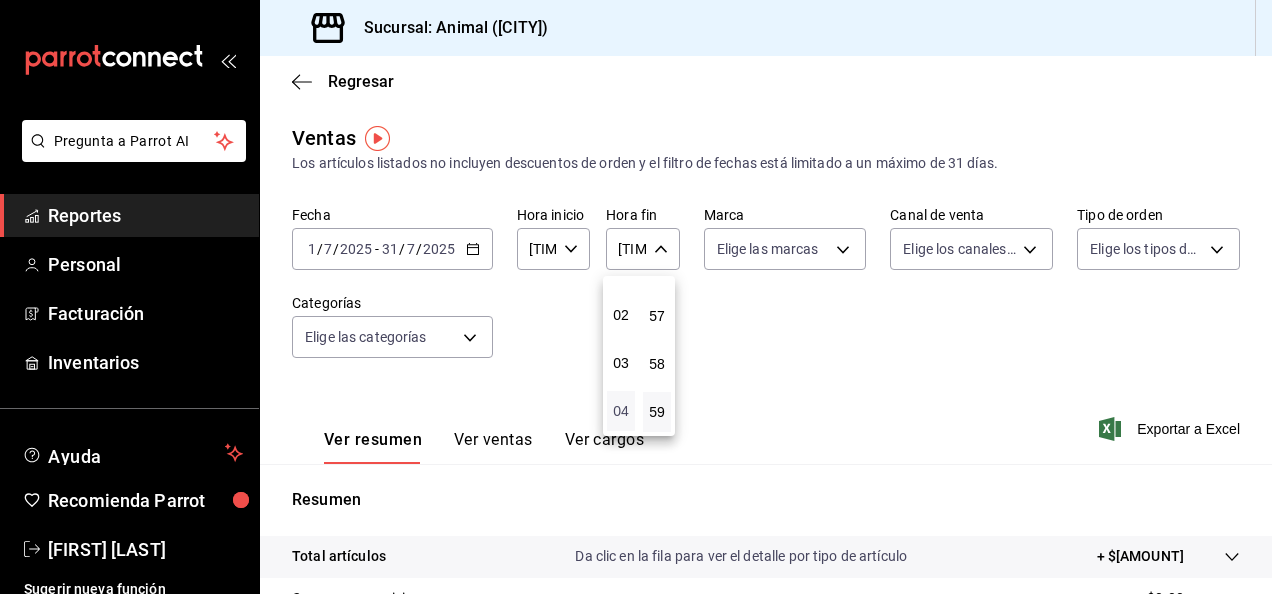 scroll, scrollTop: 115, scrollLeft: 0, axis: vertical 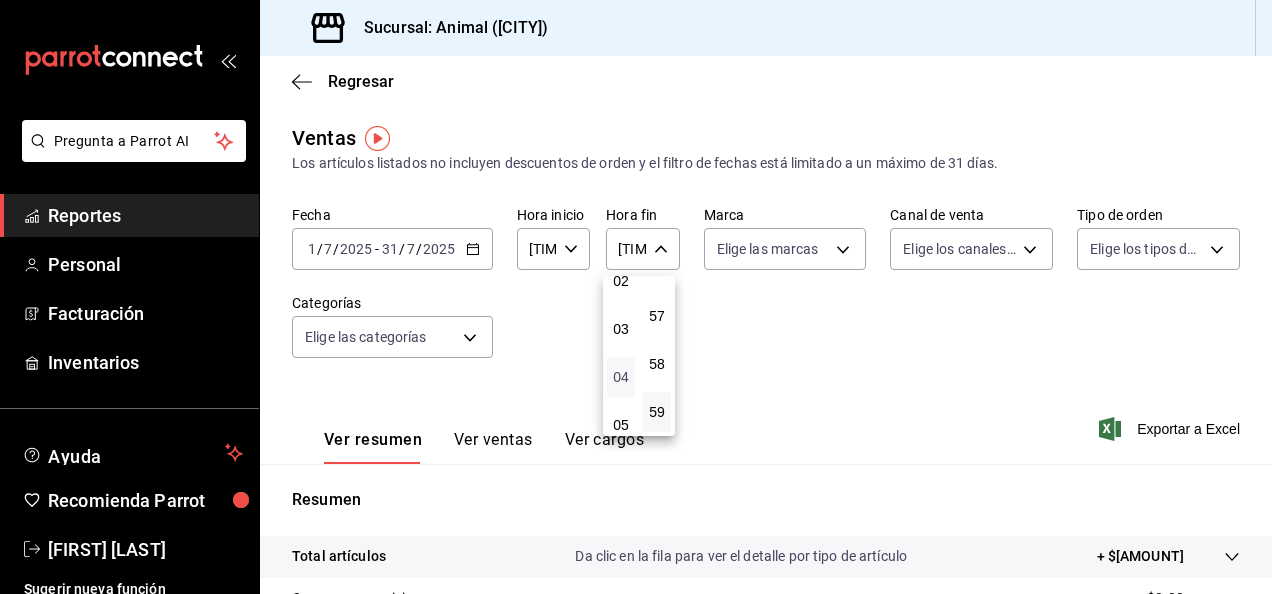 click on "05" at bounding box center [621, 425] 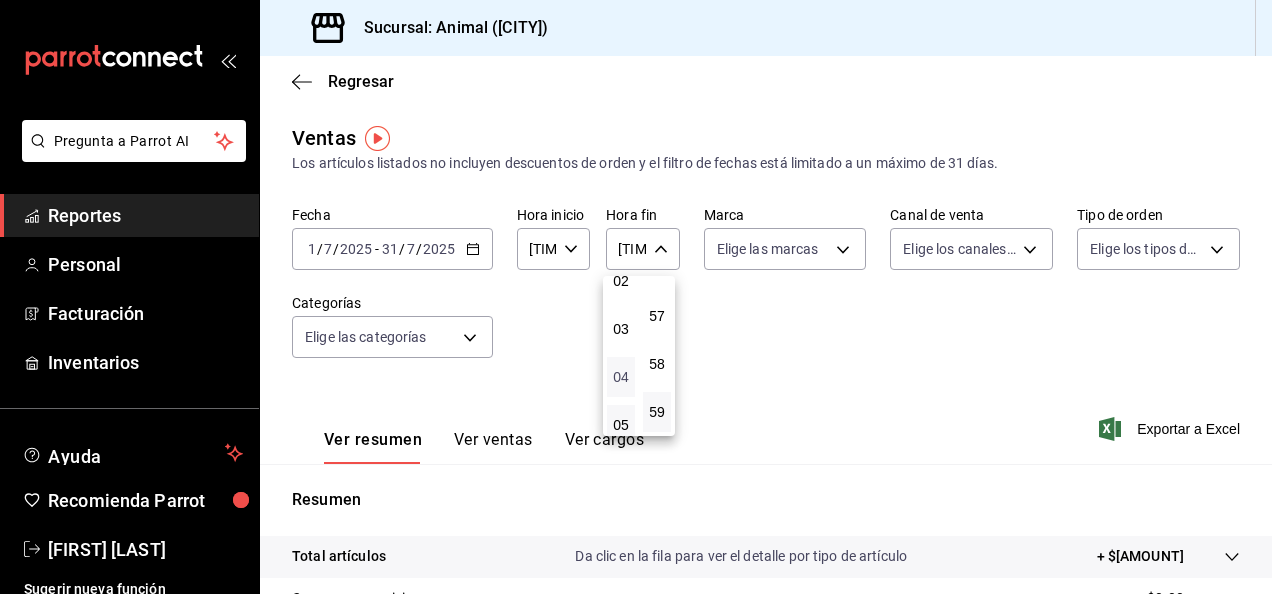 scroll, scrollTop: 167, scrollLeft: 0, axis: vertical 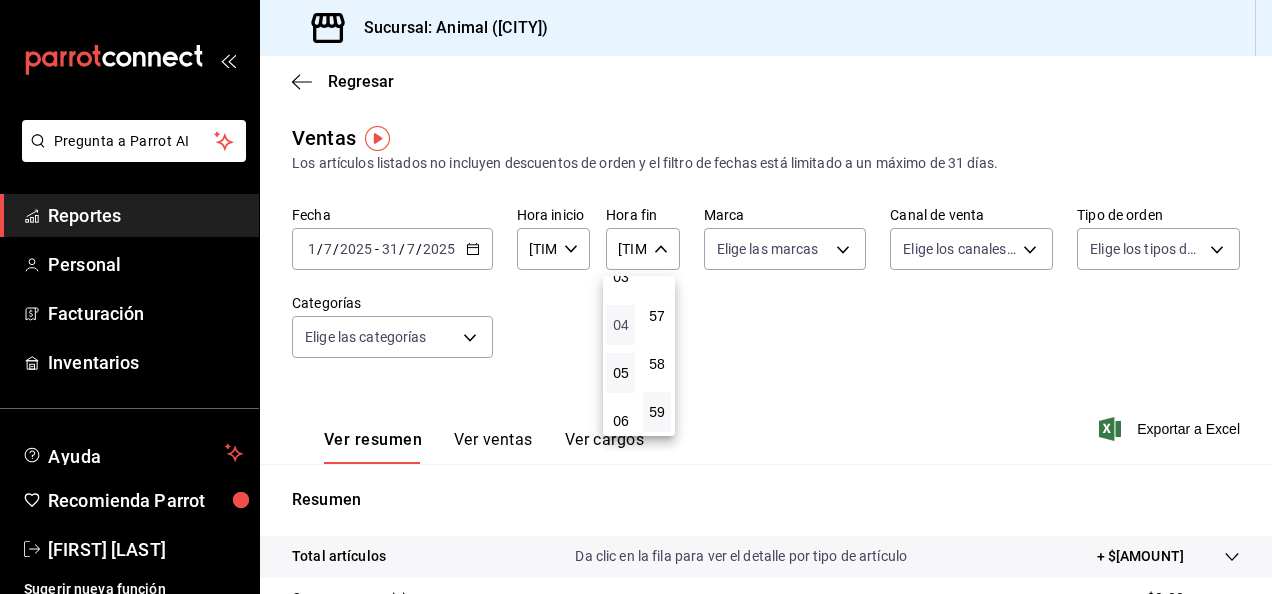 click on "06" at bounding box center (621, 421) 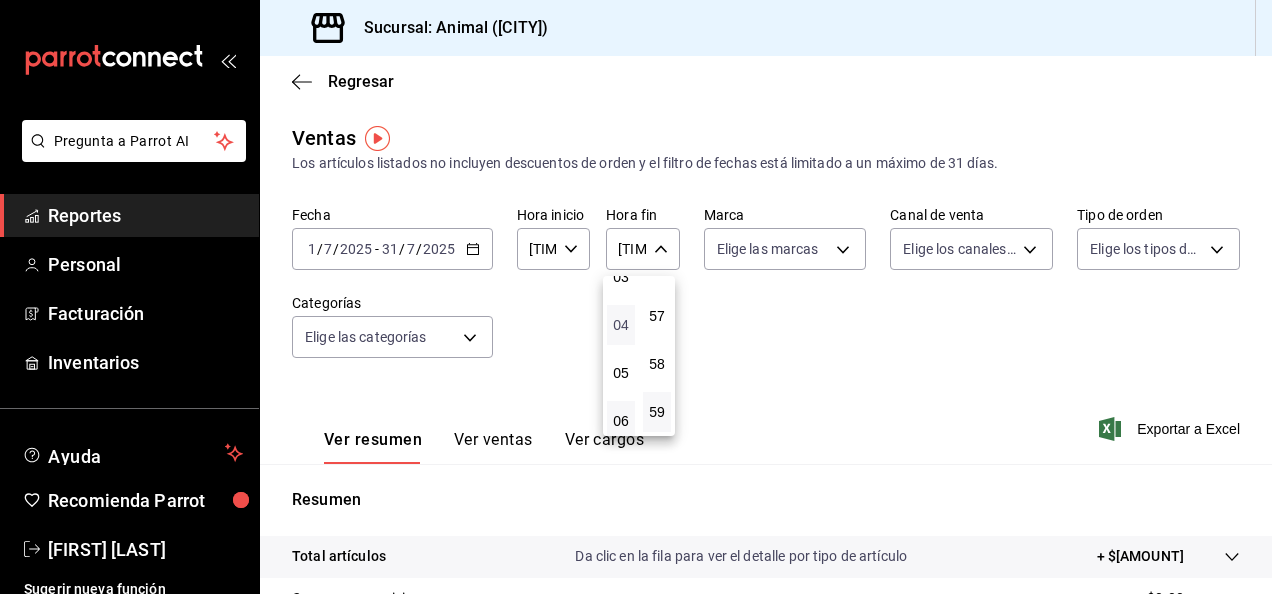 scroll, scrollTop: 202, scrollLeft: 0, axis: vertical 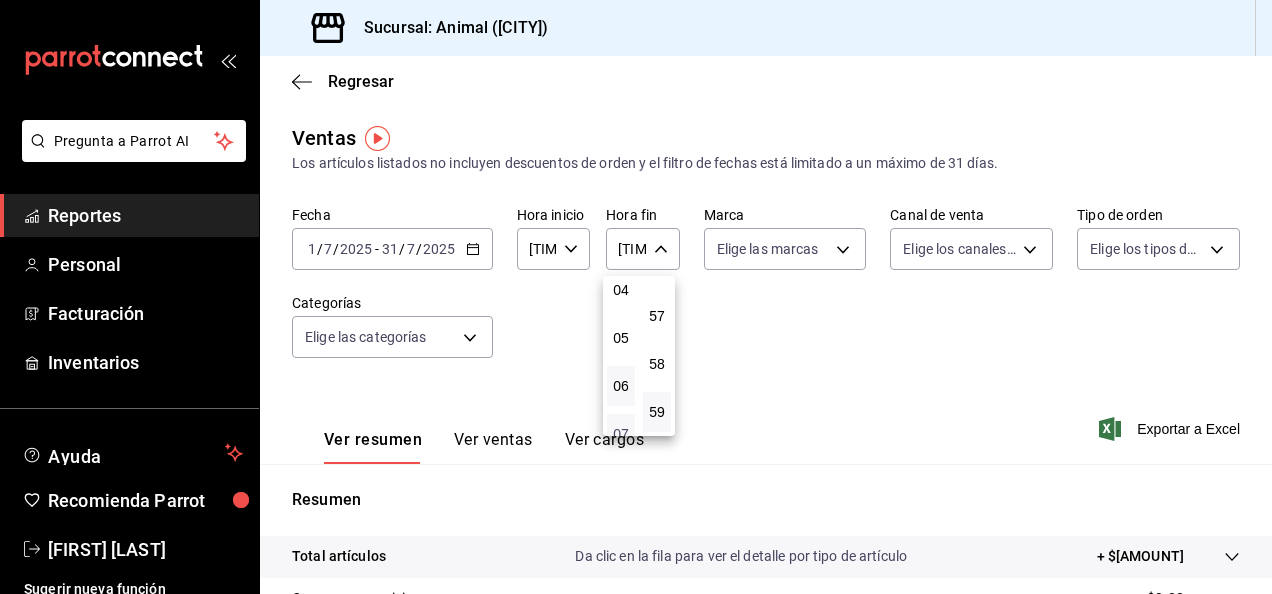 click on "07" at bounding box center (621, 434) 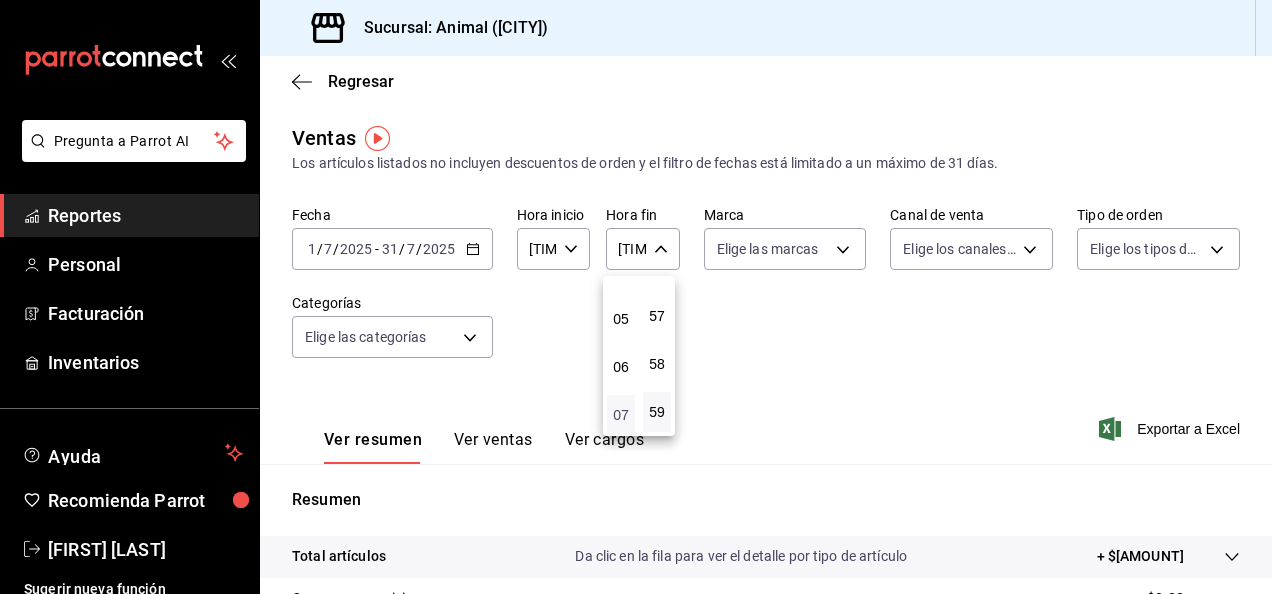 scroll, scrollTop: 222, scrollLeft: 0, axis: vertical 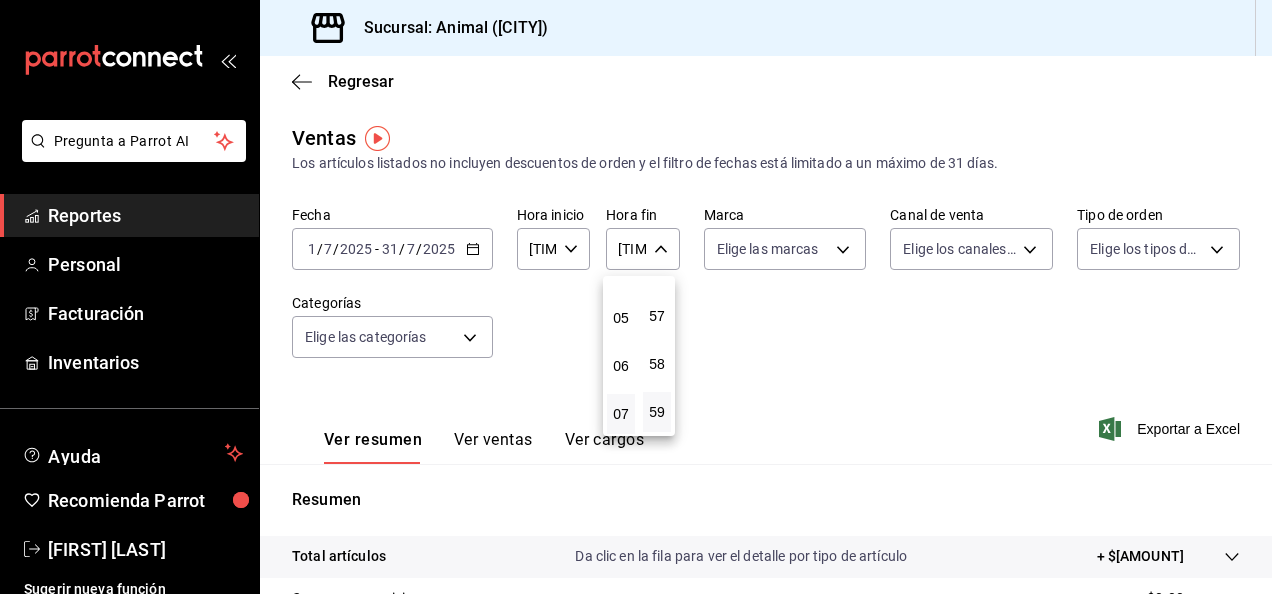 click on "07" at bounding box center (621, 414) 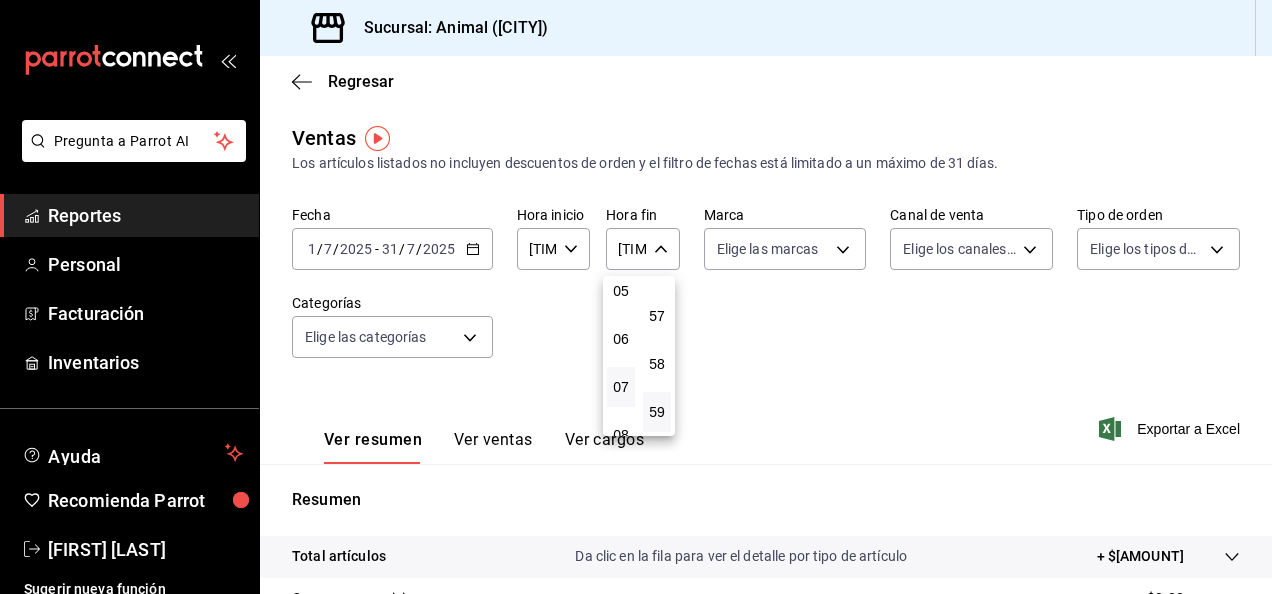 scroll, scrollTop: 253, scrollLeft: 0, axis: vertical 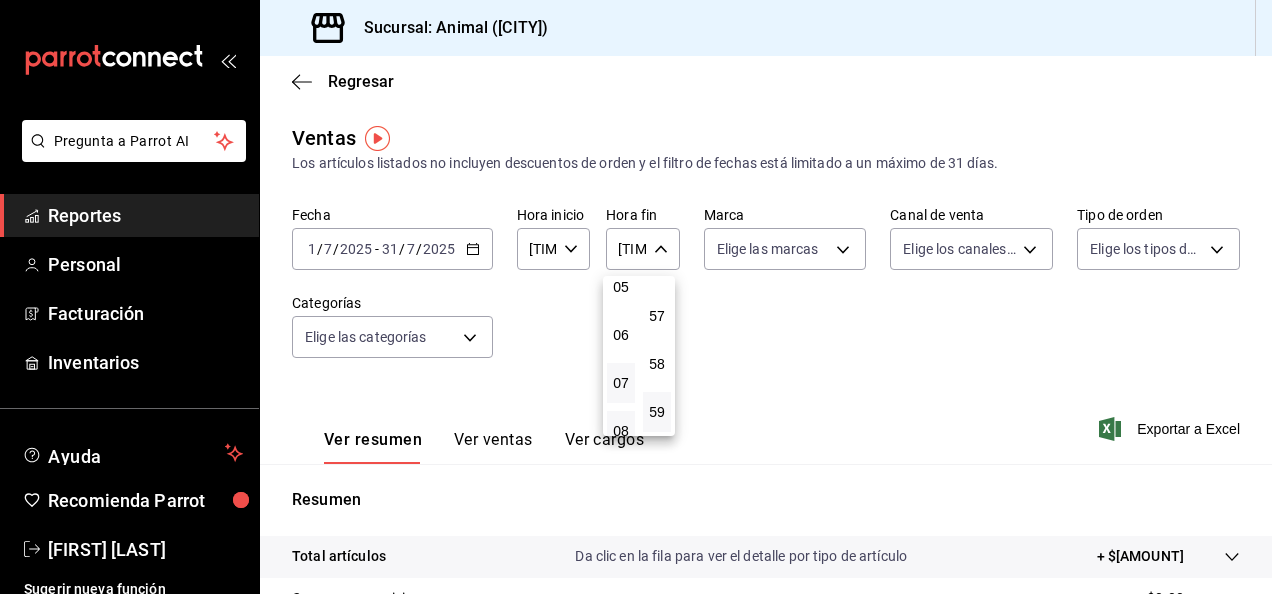 click on "08" at bounding box center [621, 431] 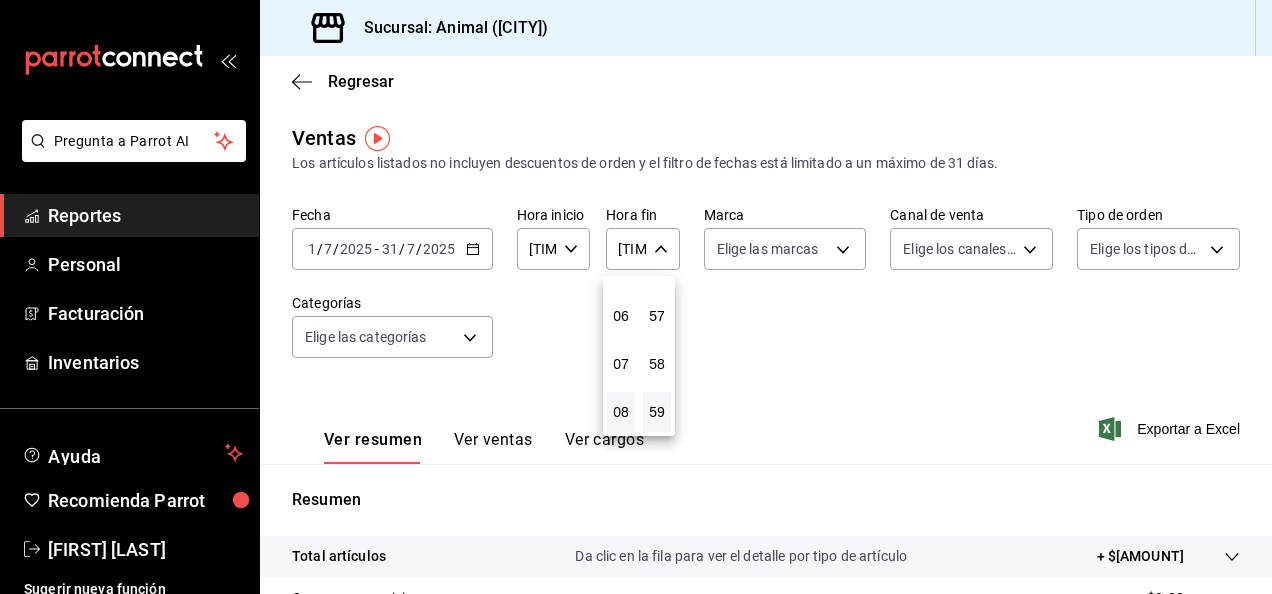 scroll, scrollTop: 273, scrollLeft: 0, axis: vertical 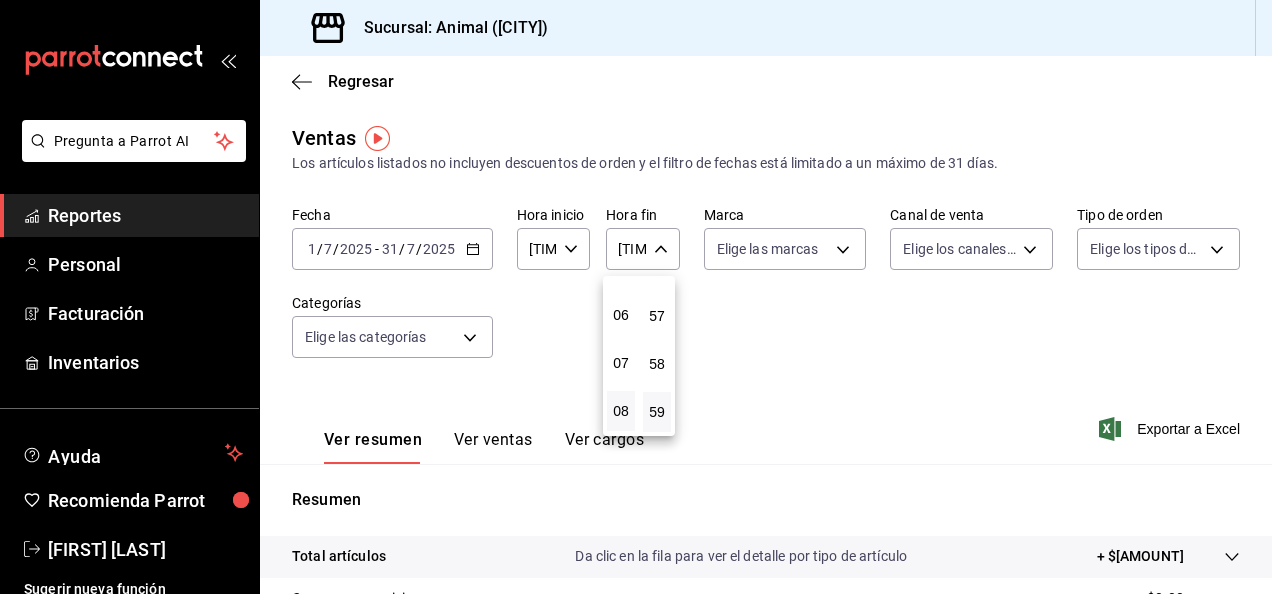 click on "08" at bounding box center [621, 411] 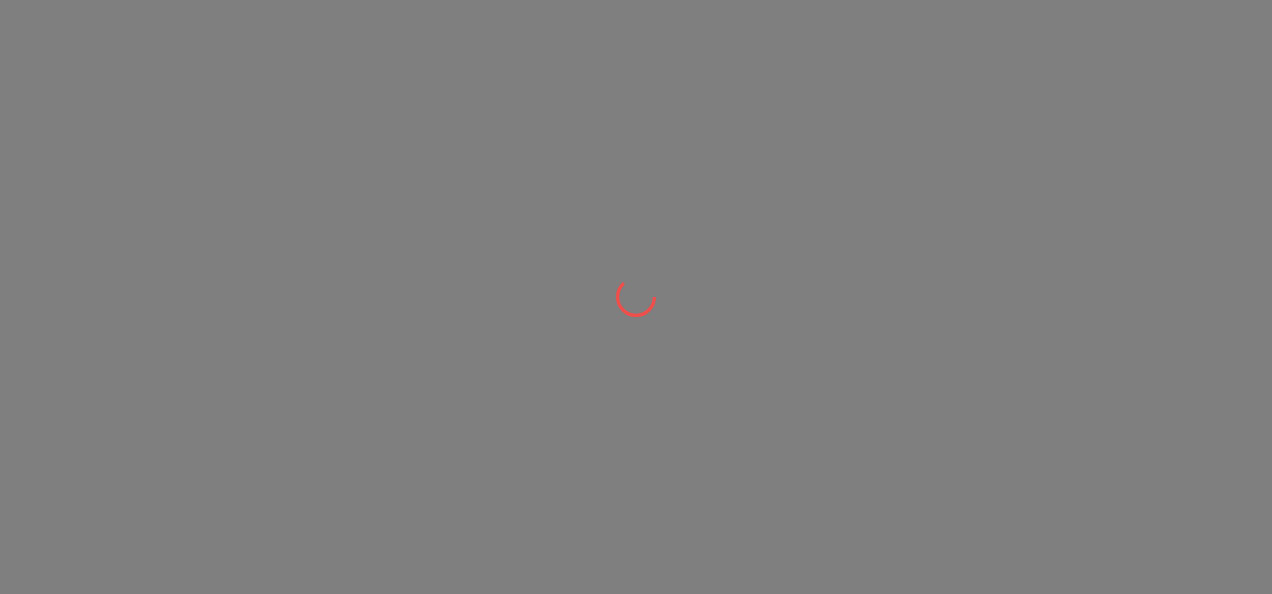 scroll, scrollTop: 0, scrollLeft: 0, axis: both 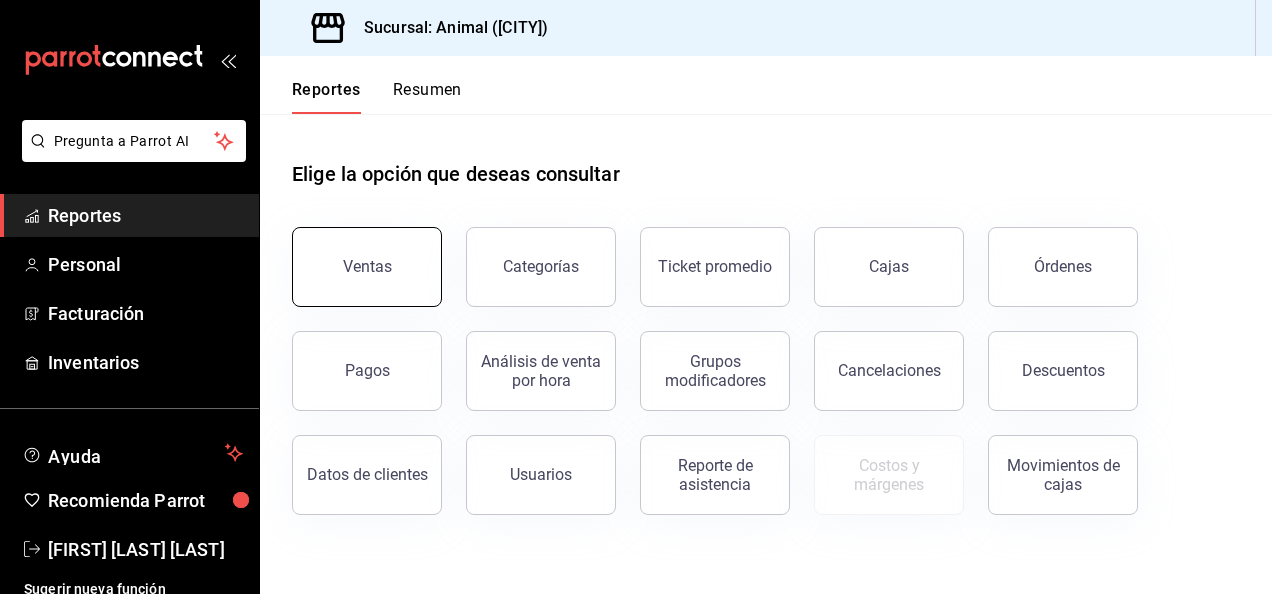 click on "Ventas" at bounding box center (367, 266) 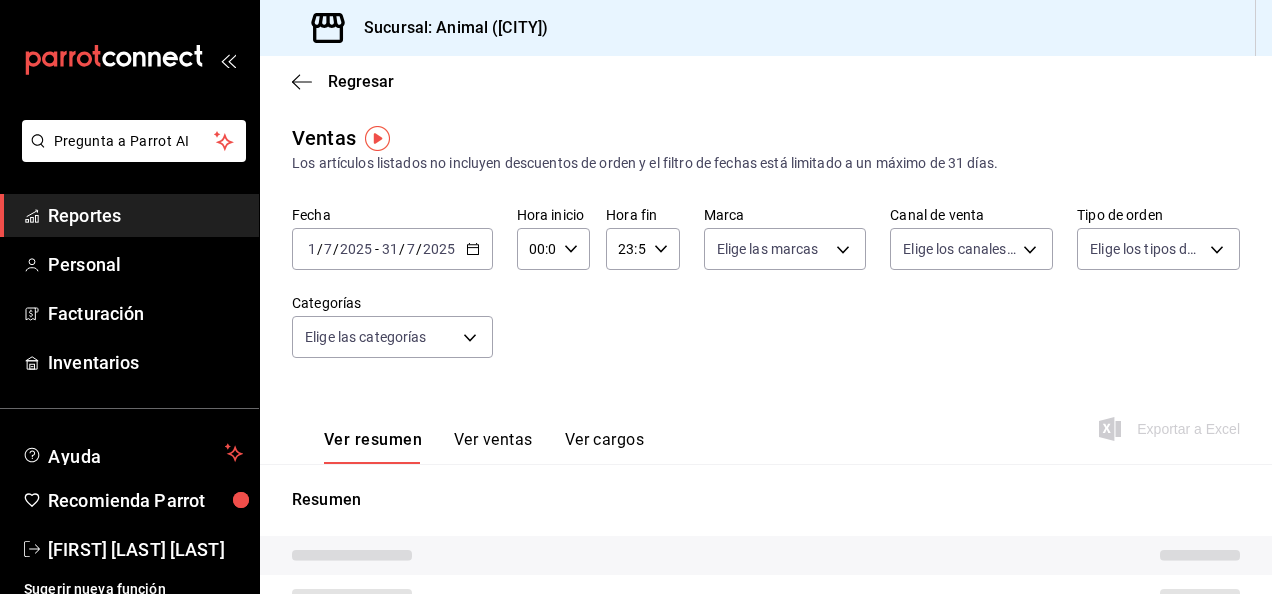 type on "04:00" 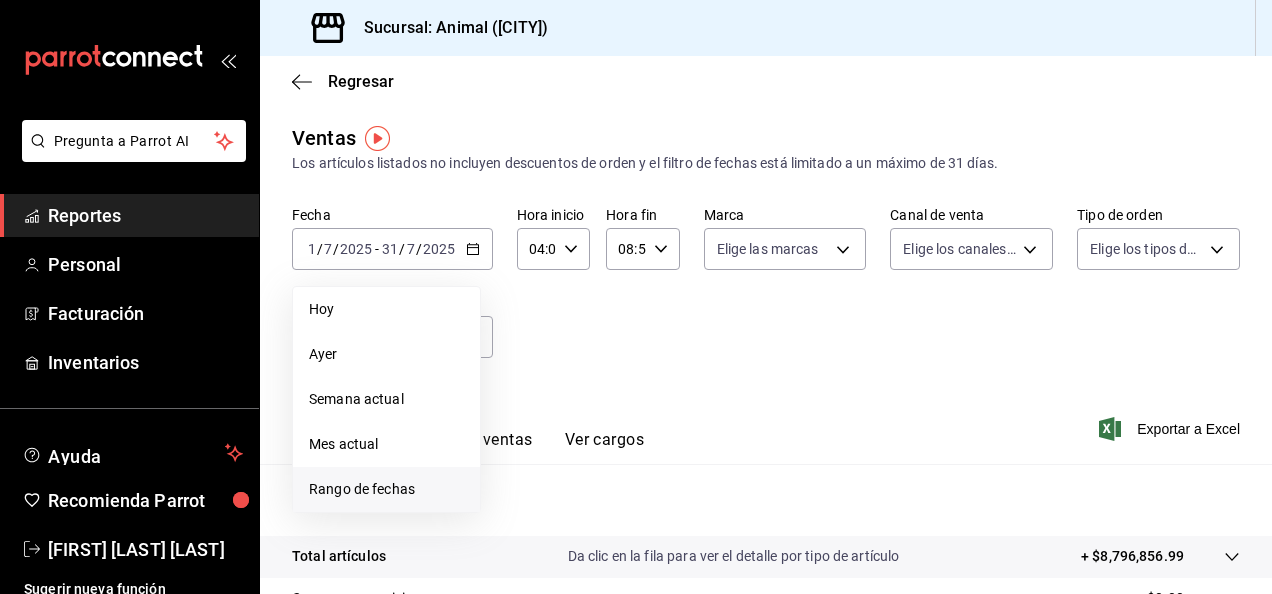 click on "Rango de fechas" at bounding box center [386, 489] 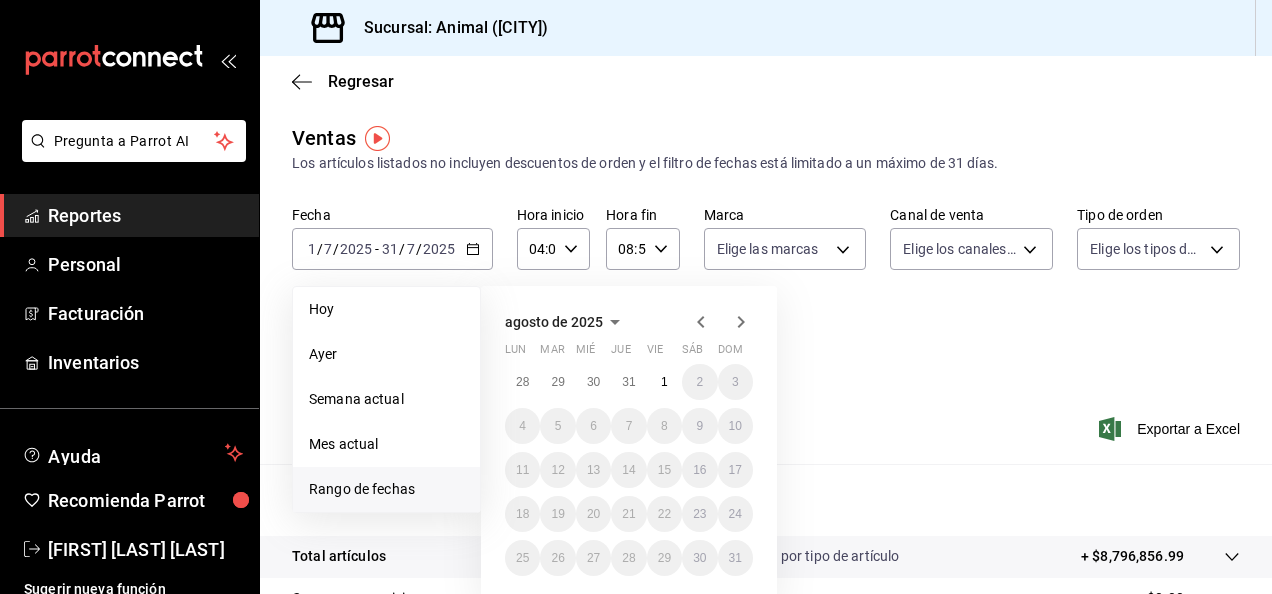 click 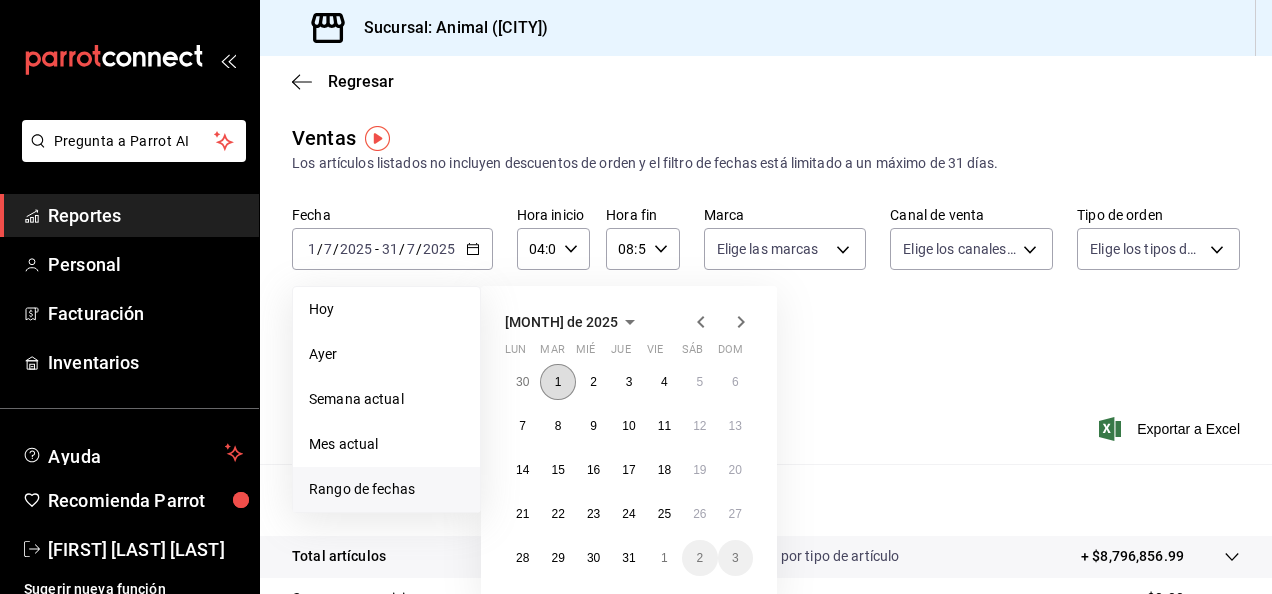 click on "1" at bounding box center [557, 382] 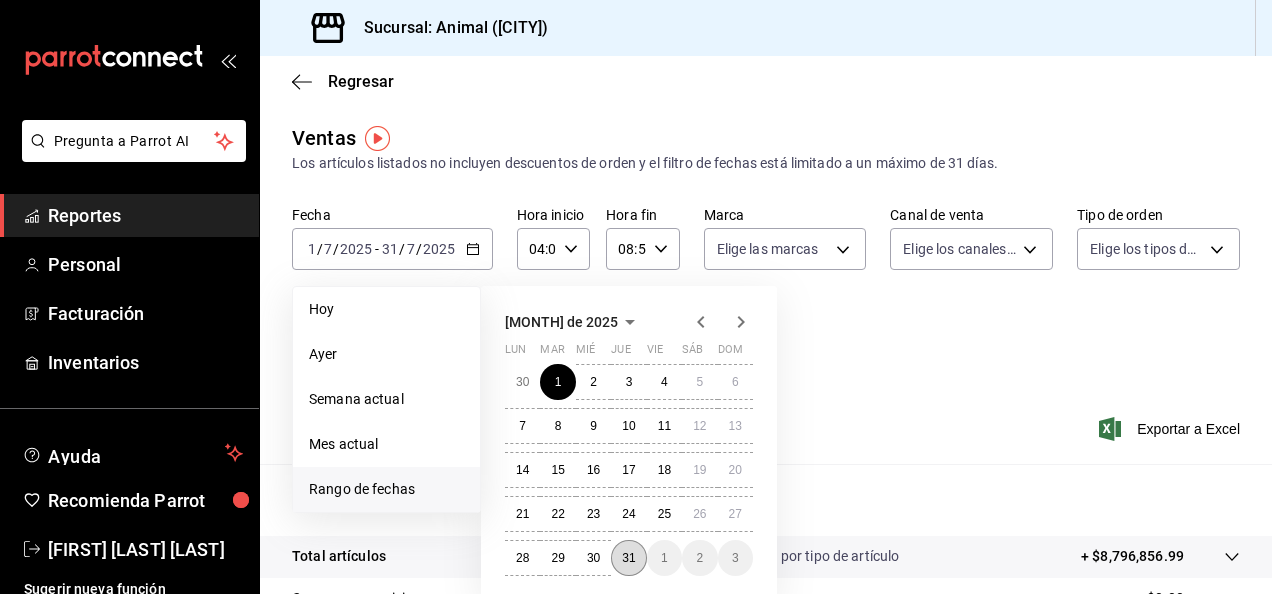 click on "31" at bounding box center (628, 558) 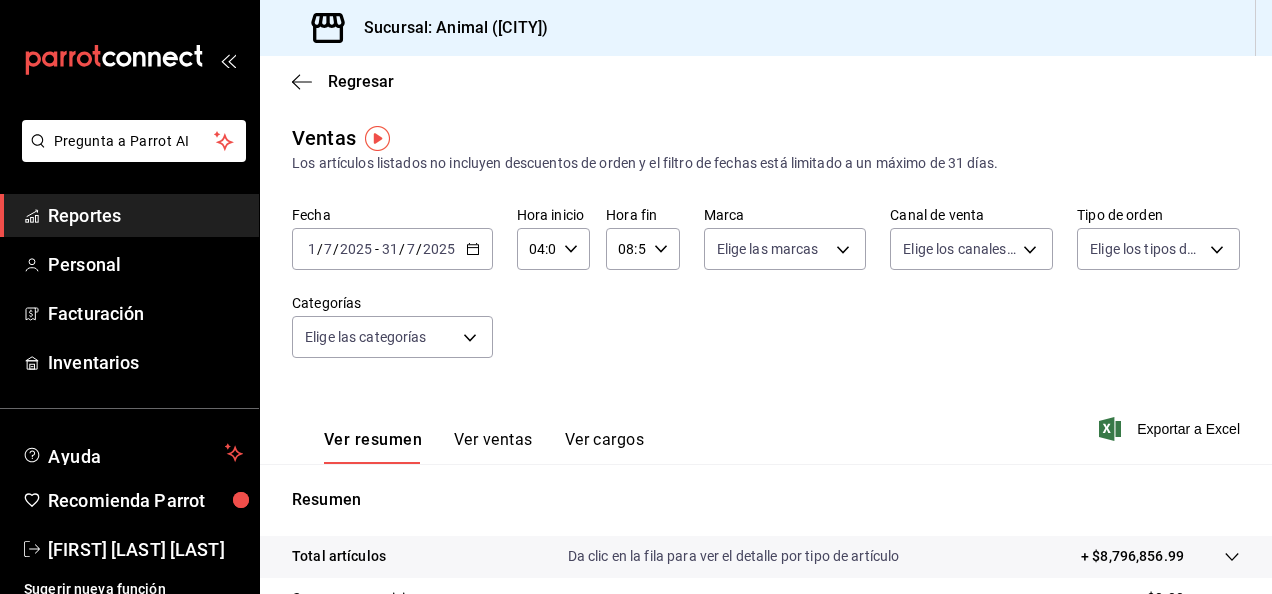 click on "2025-07-01 1 / 7 / 2025 - 2025-07-31 31 / 7 / 2025" at bounding box center (392, 249) 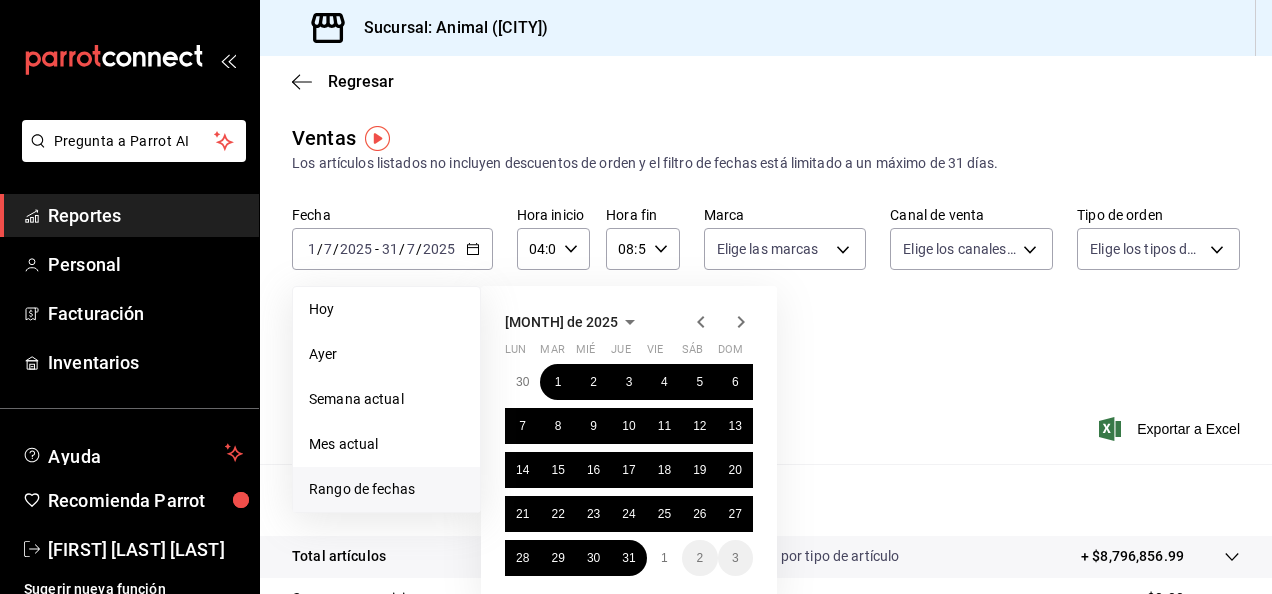 click on "julio de 2025 lun mar mié jue vie sáb dom 30 1 2 3 4 5 6 7 8 9 10 11 12 13 14 15 16 17 18 19 20 21 22 23 24 25 26 27 28 29 30 31 1 2 3" at bounding box center (629, 444) 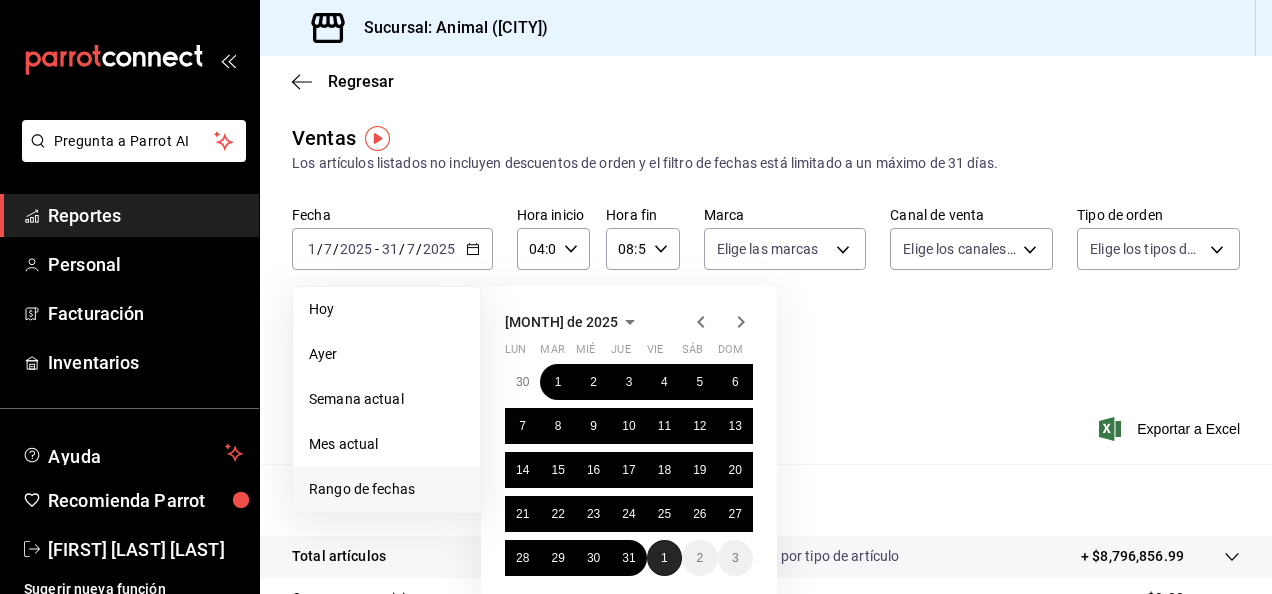 click on "1" at bounding box center [664, 558] 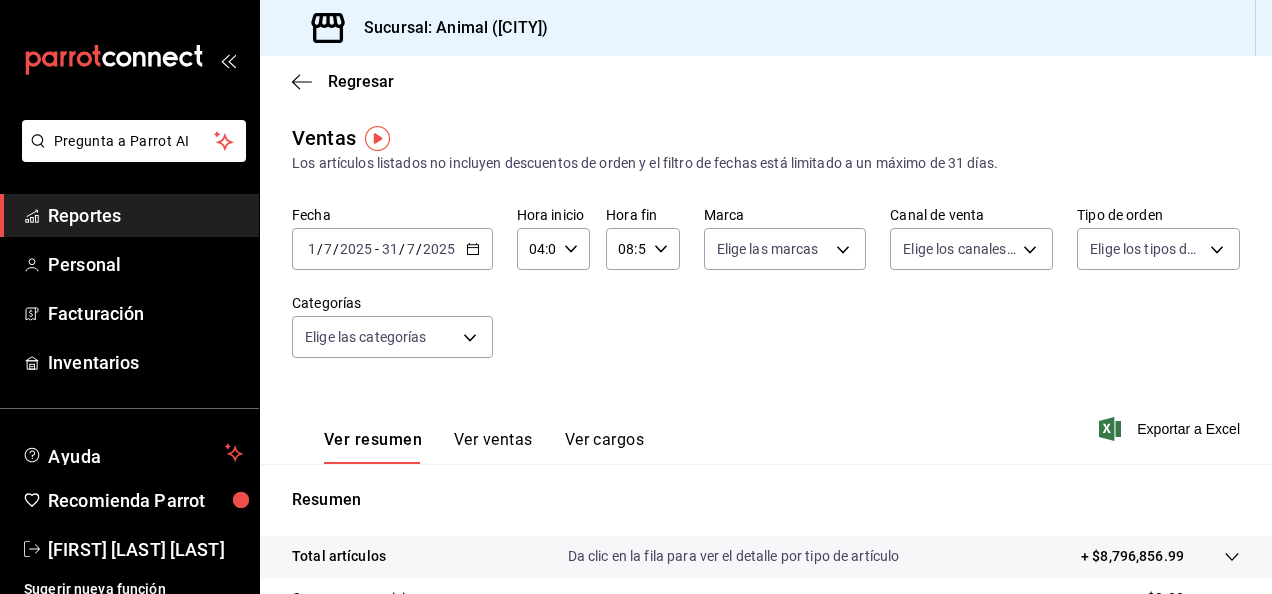 click 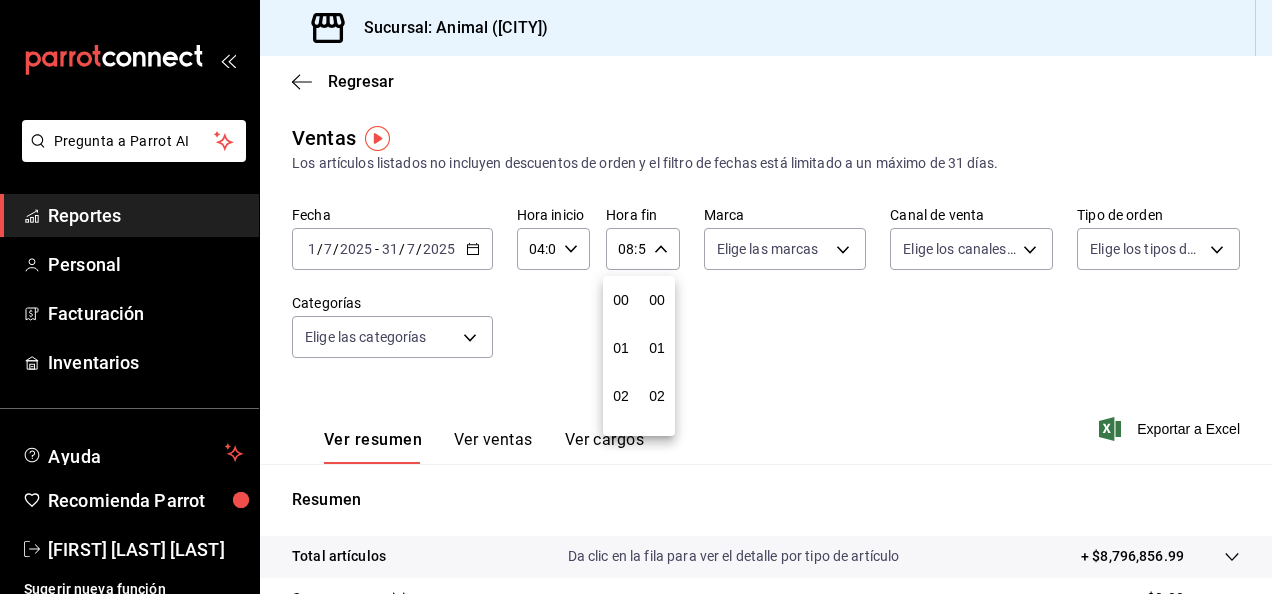 scroll, scrollTop: 384, scrollLeft: 0, axis: vertical 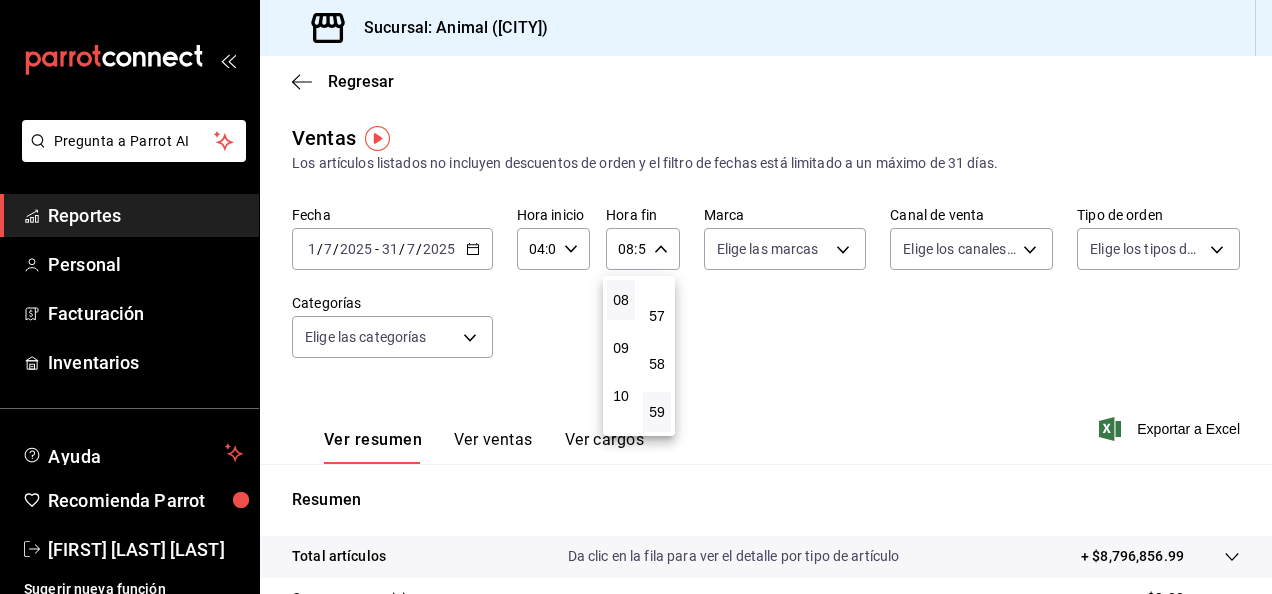 drag, startPoint x: 619, startPoint y: 271, endPoint x: 618, endPoint y: 311, distance: 40.012497 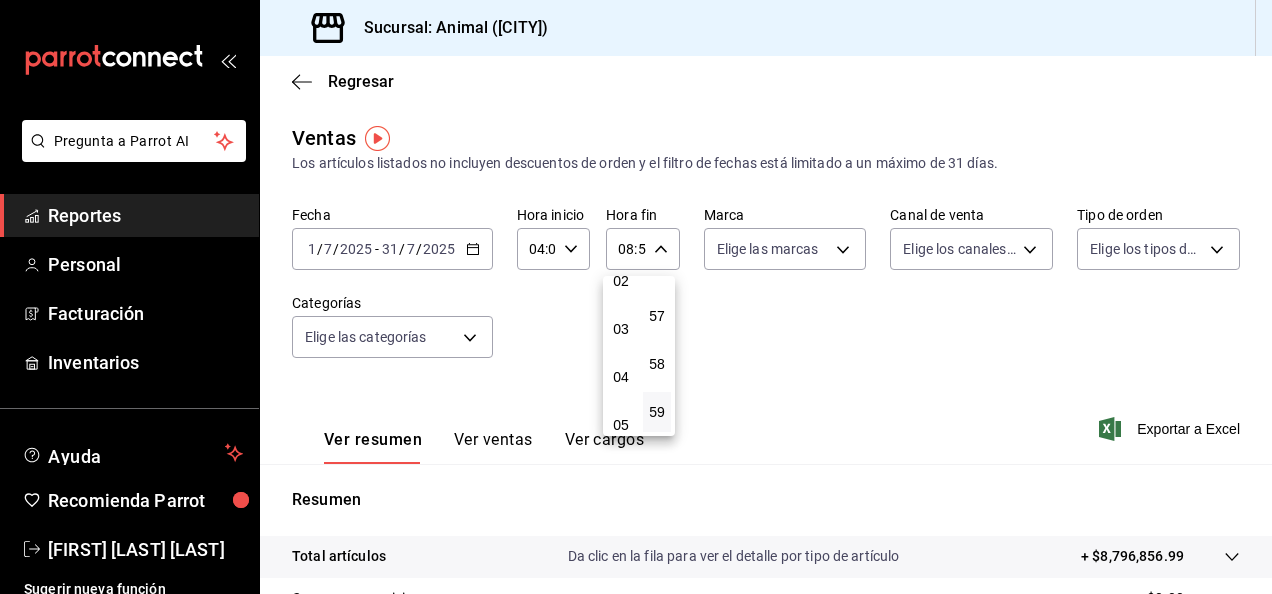 scroll, scrollTop: 179, scrollLeft: 0, axis: vertical 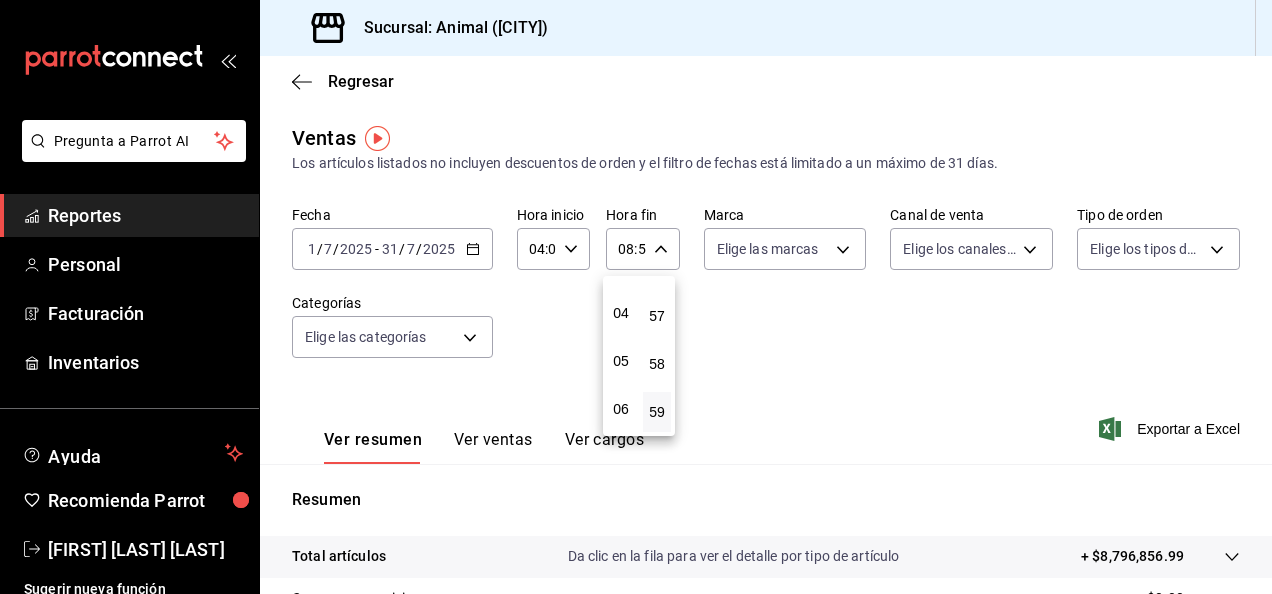 click on "04" at bounding box center (621, 313) 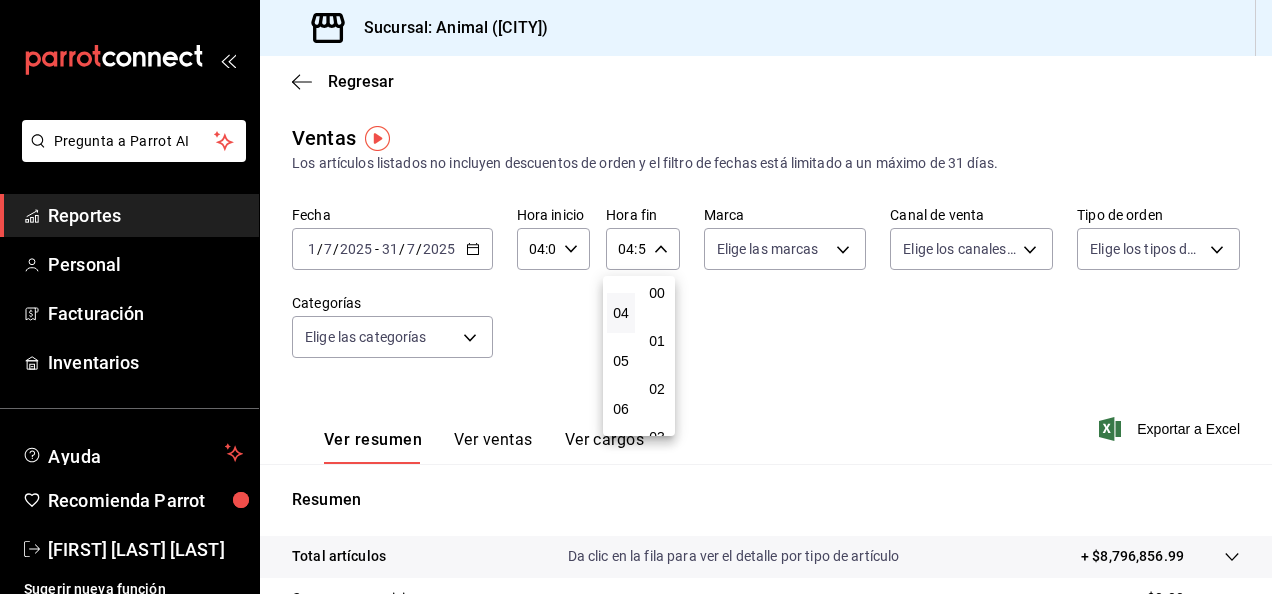 scroll, scrollTop: 0, scrollLeft: 0, axis: both 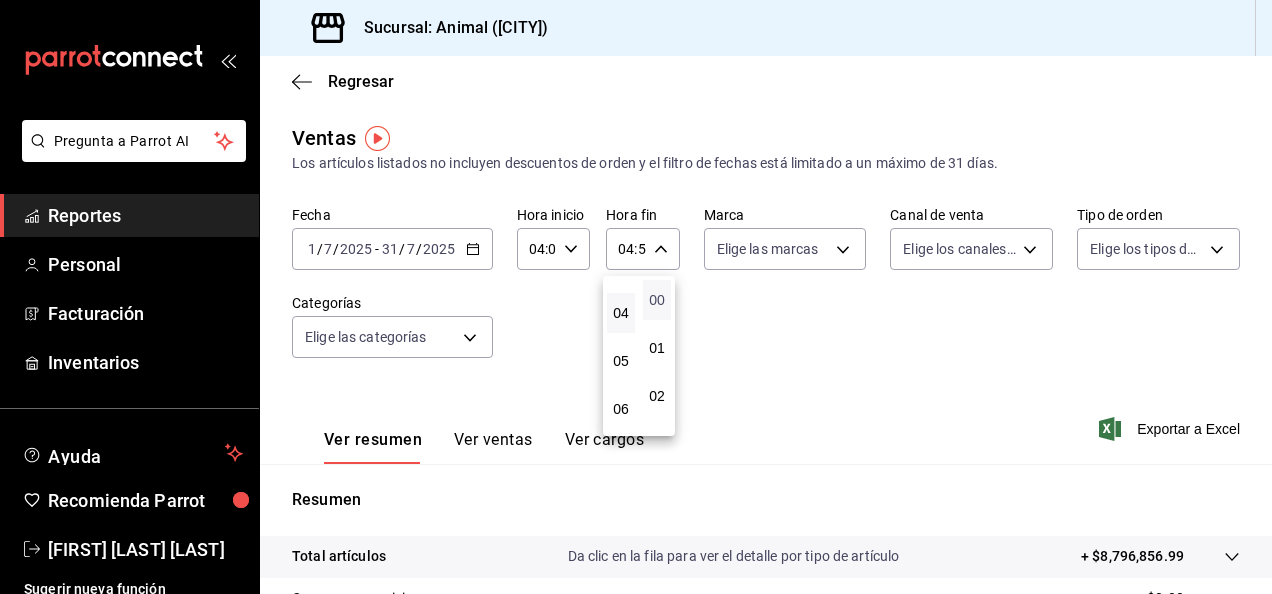 click on "00" at bounding box center [657, 300] 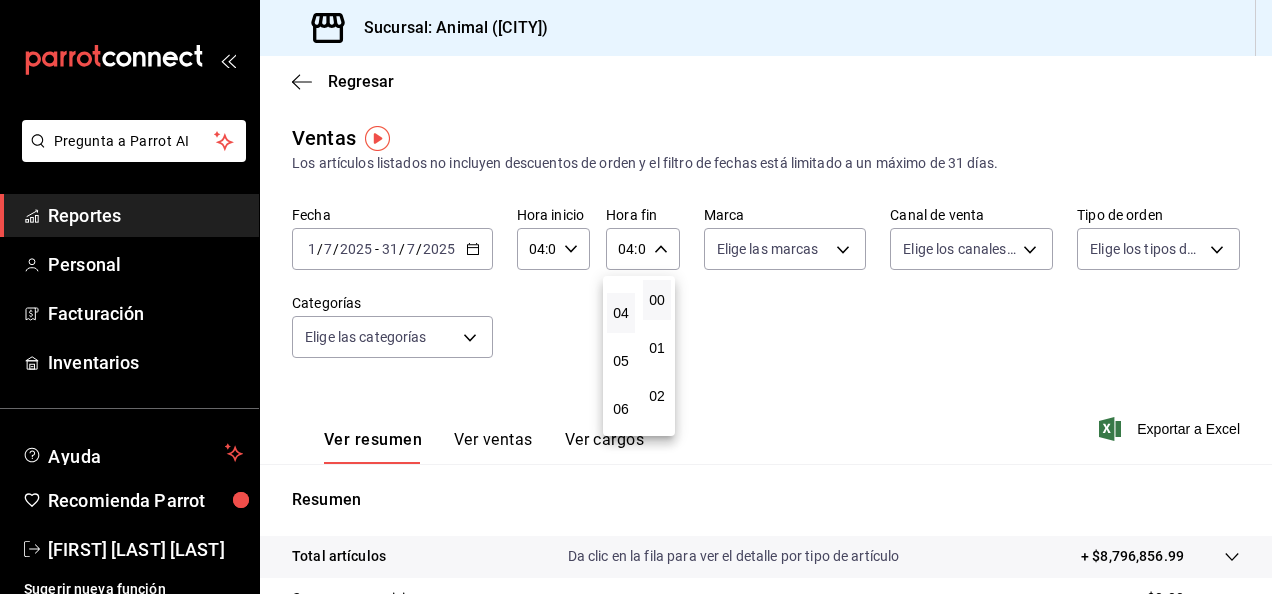 click at bounding box center [636, 297] 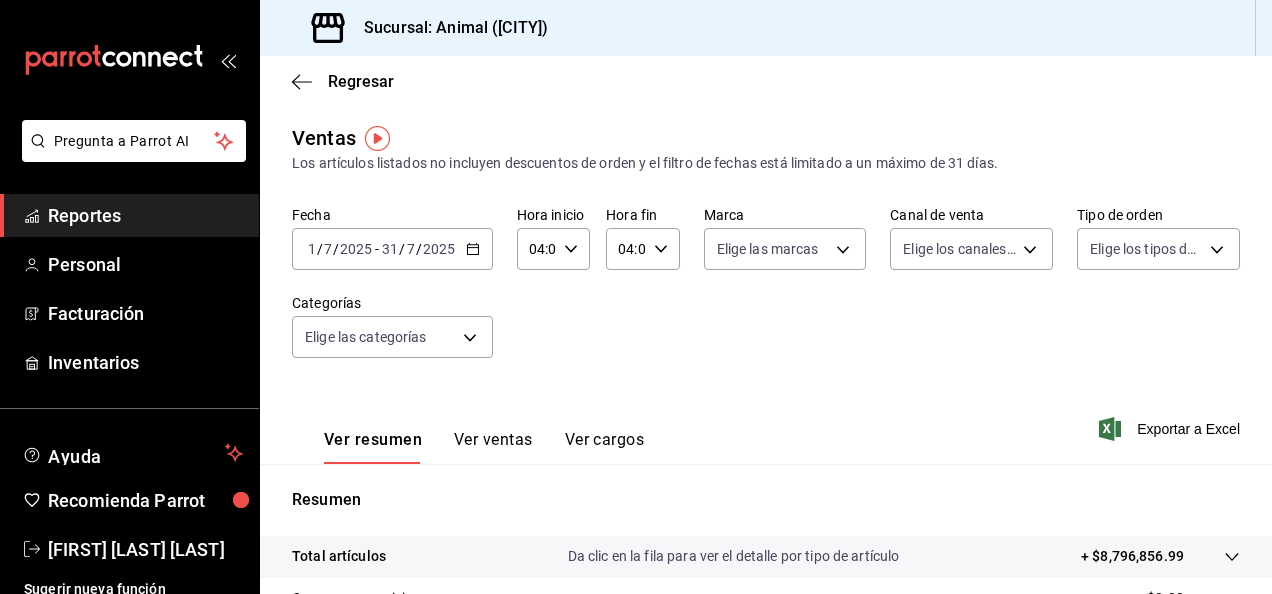 click 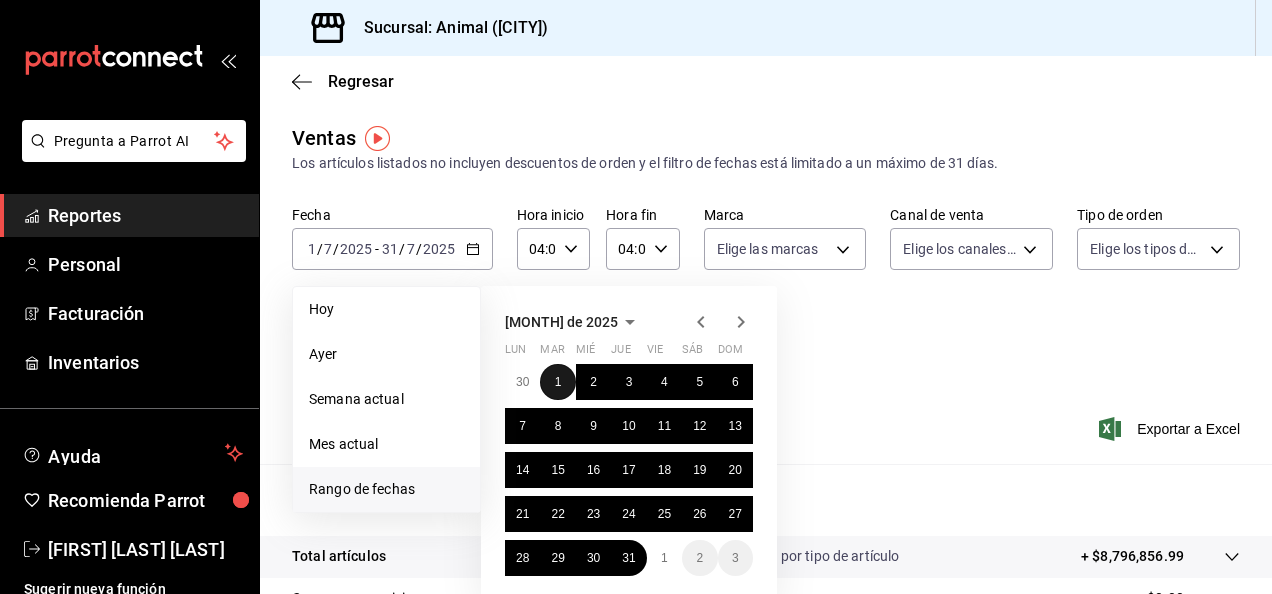 click on "1" at bounding box center [557, 382] 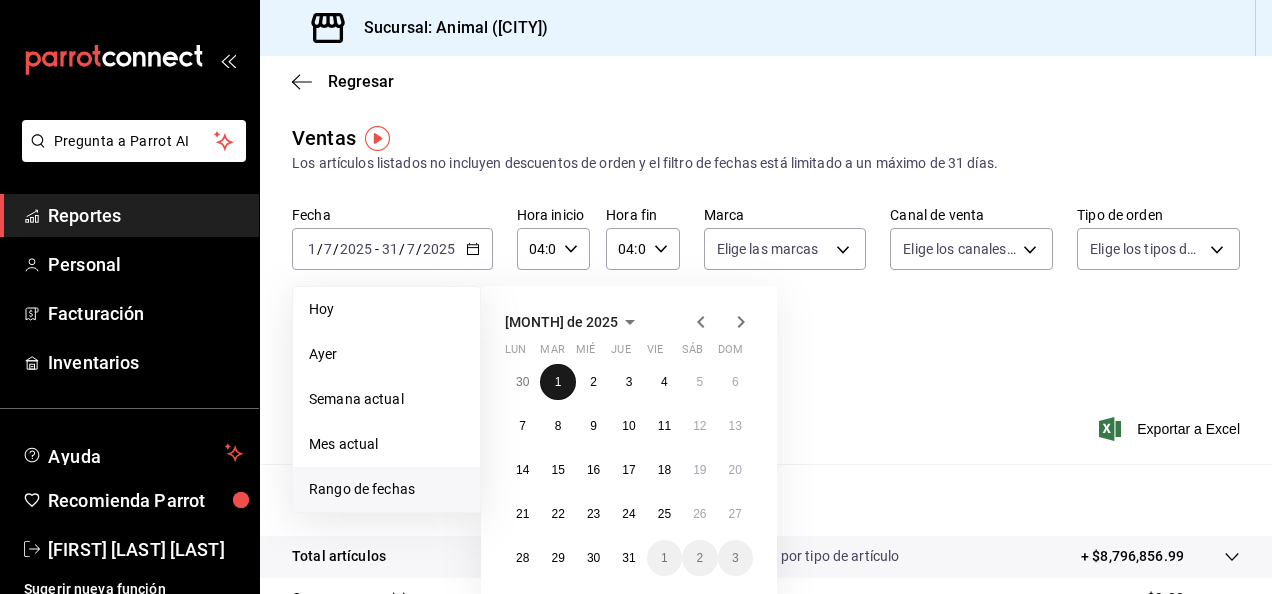 click on "1" at bounding box center (557, 382) 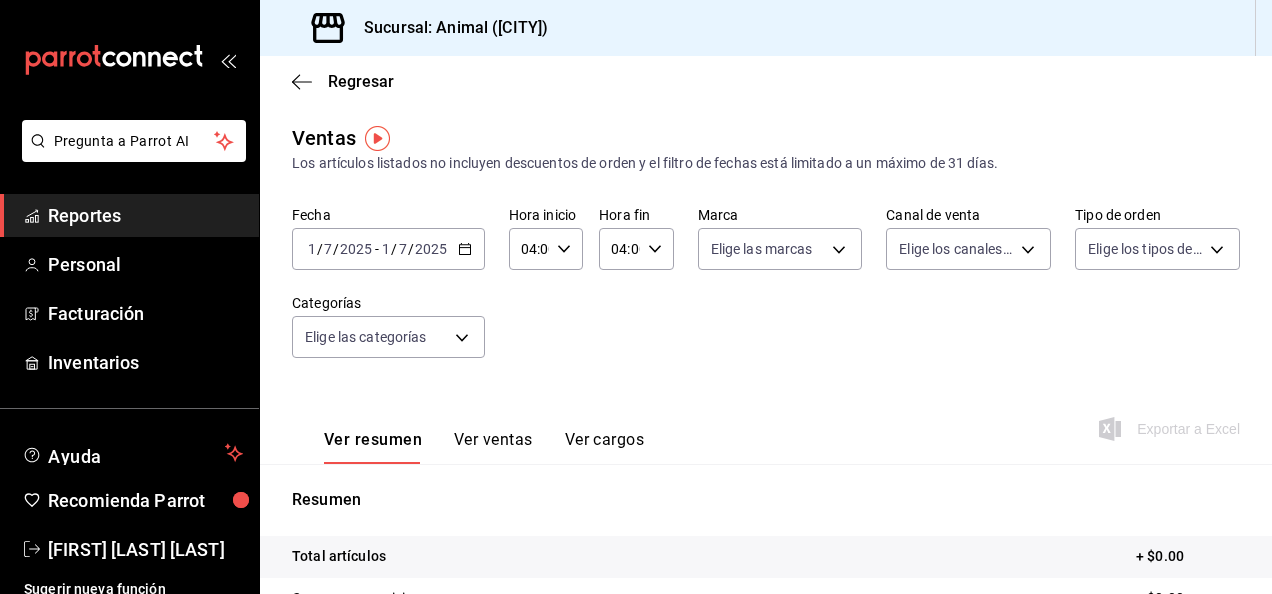 click on "2025-07-01 1 / 7 / 2025 - 2025-07-01 1 / 7 / 2025" at bounding box center [388, 249] 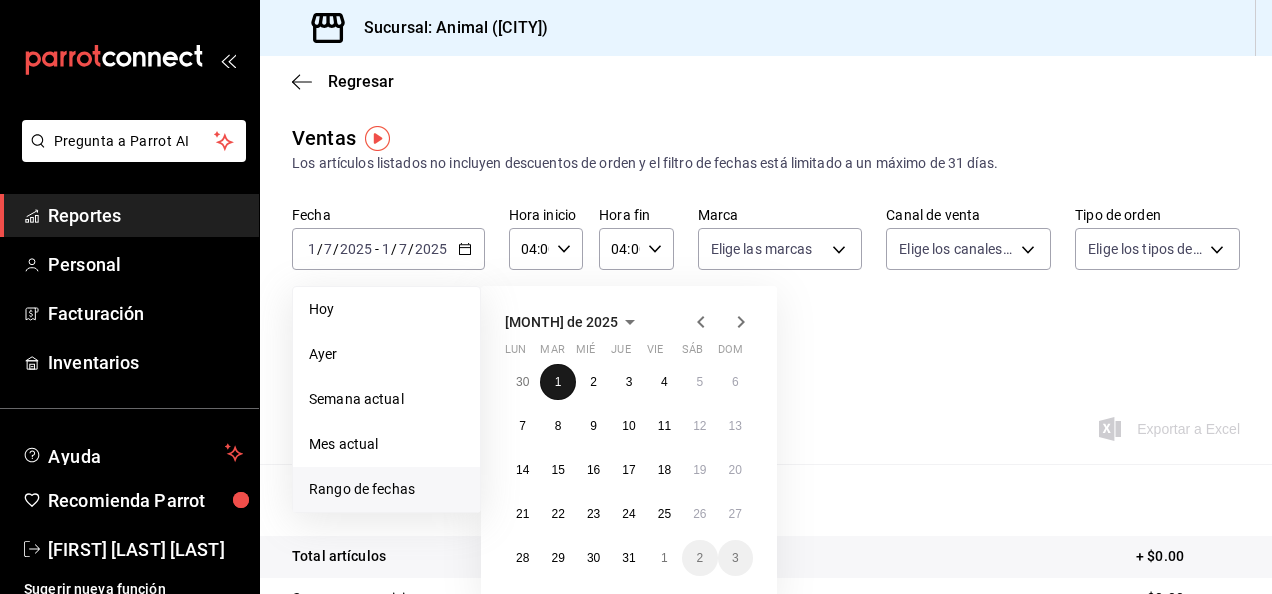 click on "1" at bounding box center [557, 382] 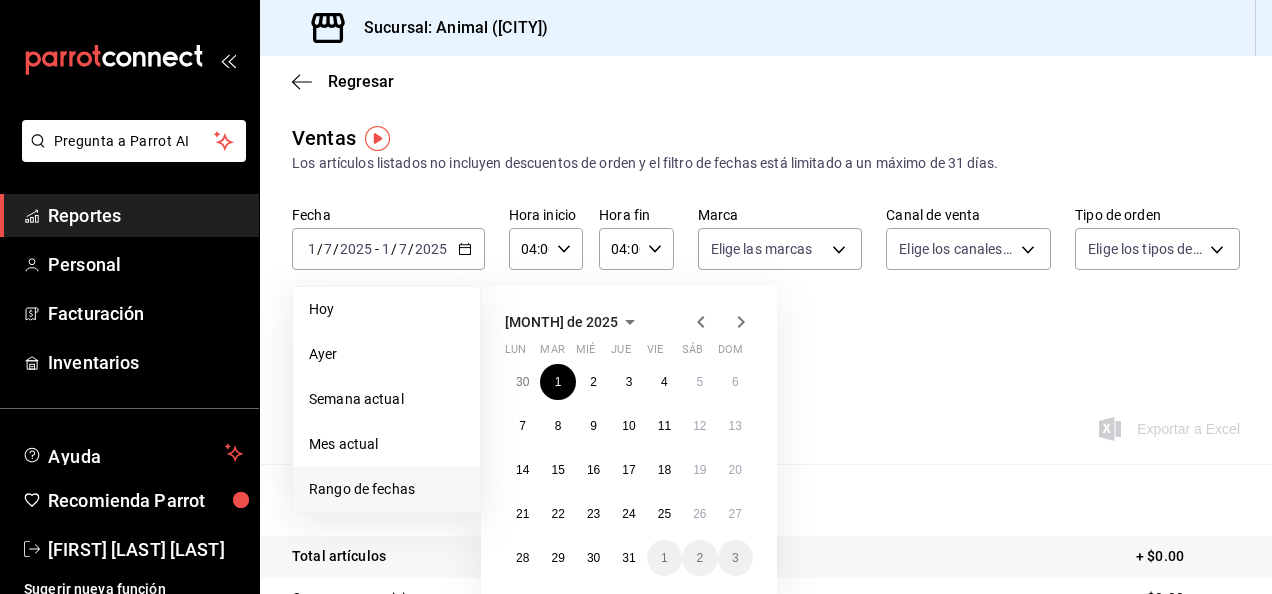 click 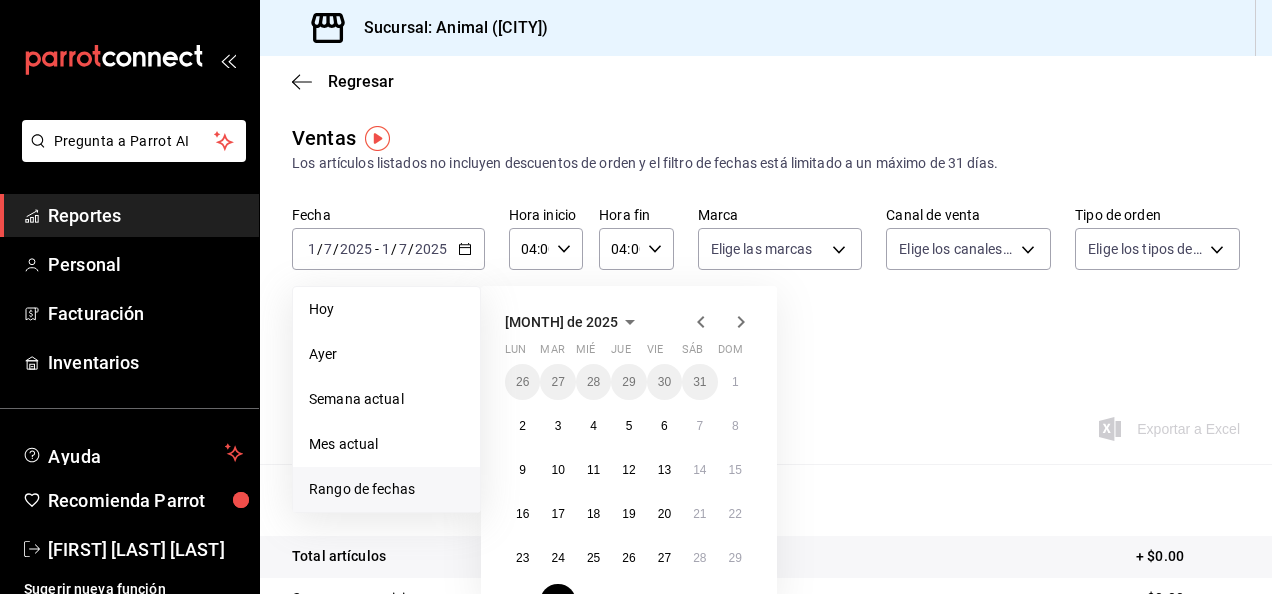 click 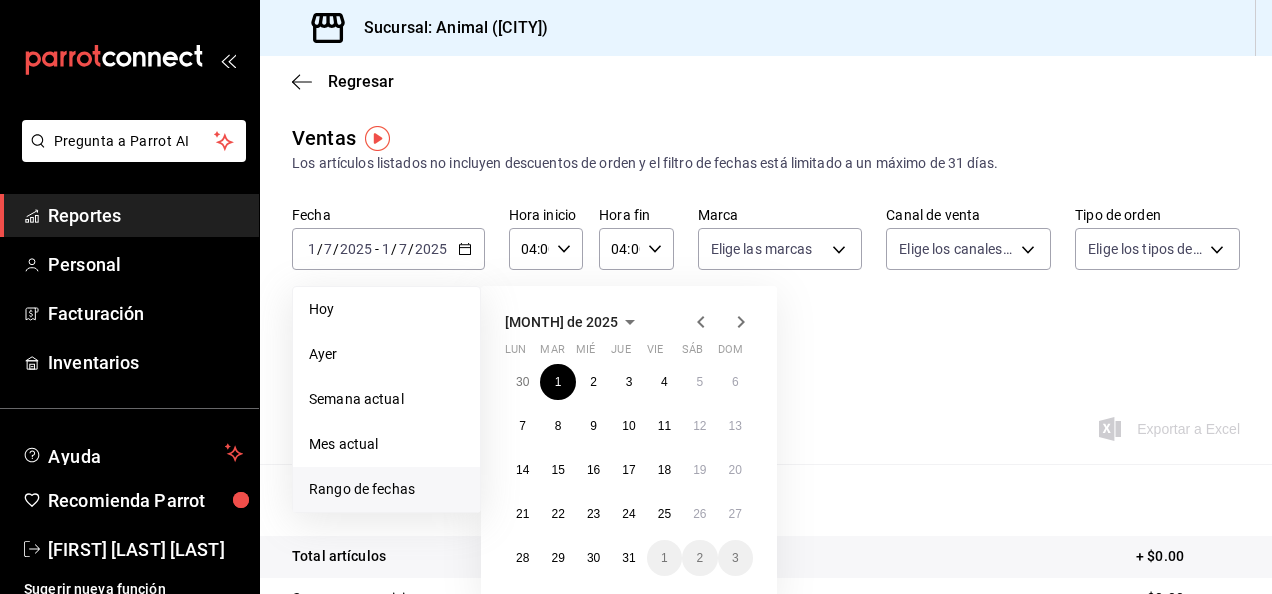 click 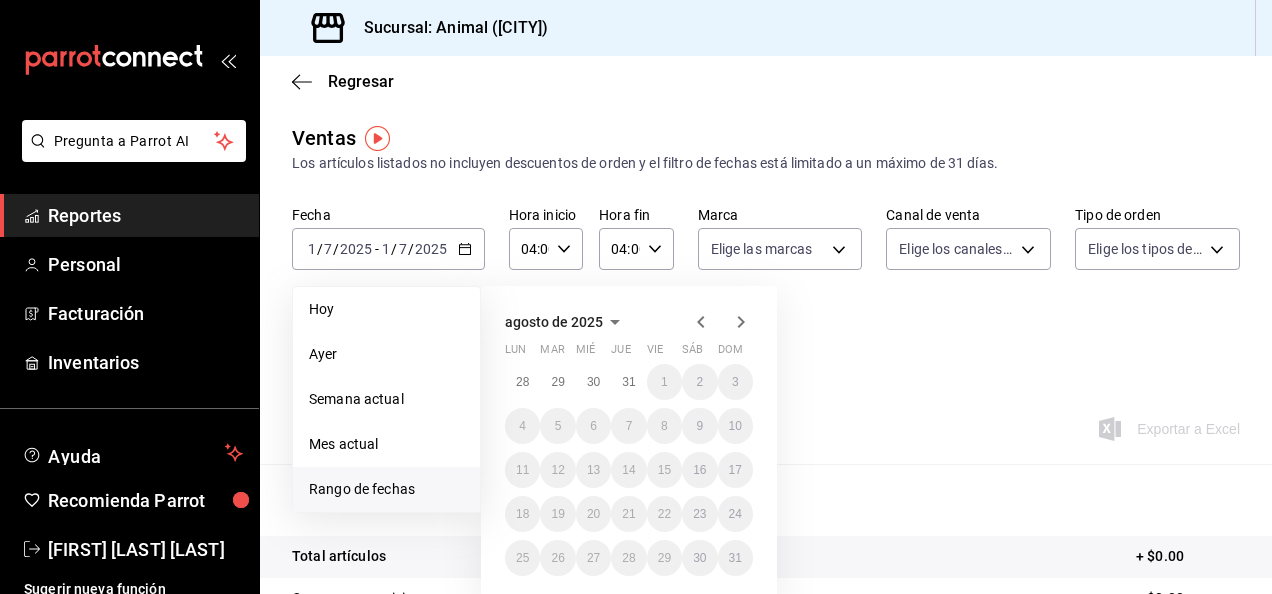 click 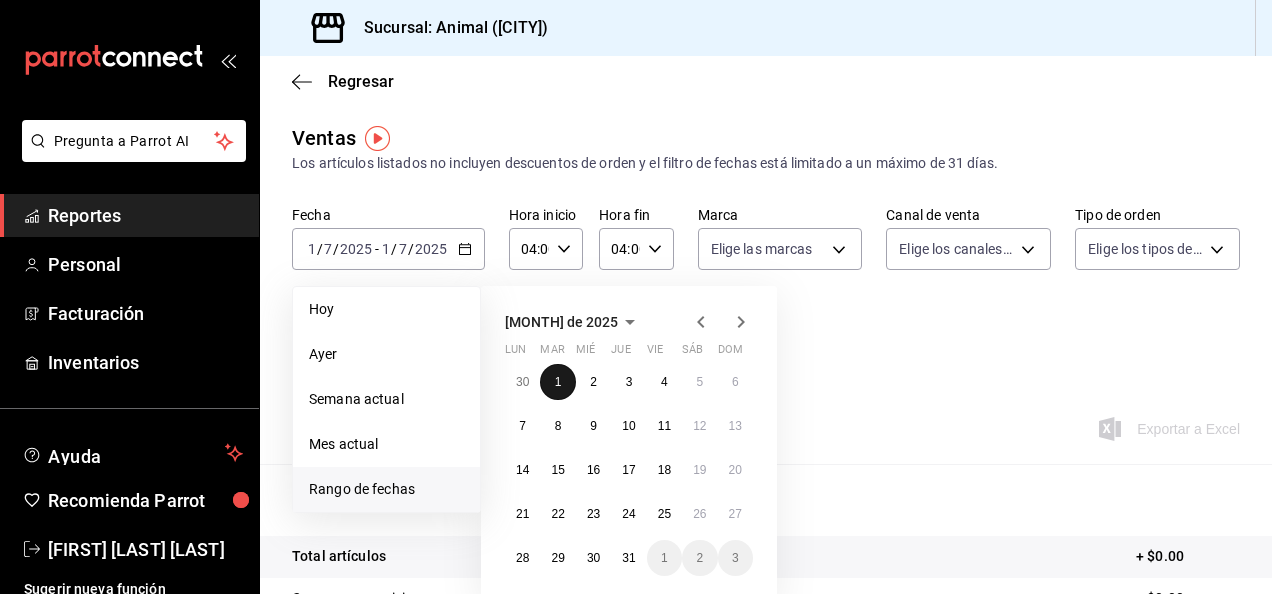 click on "1" at bounding box center [558, 382] 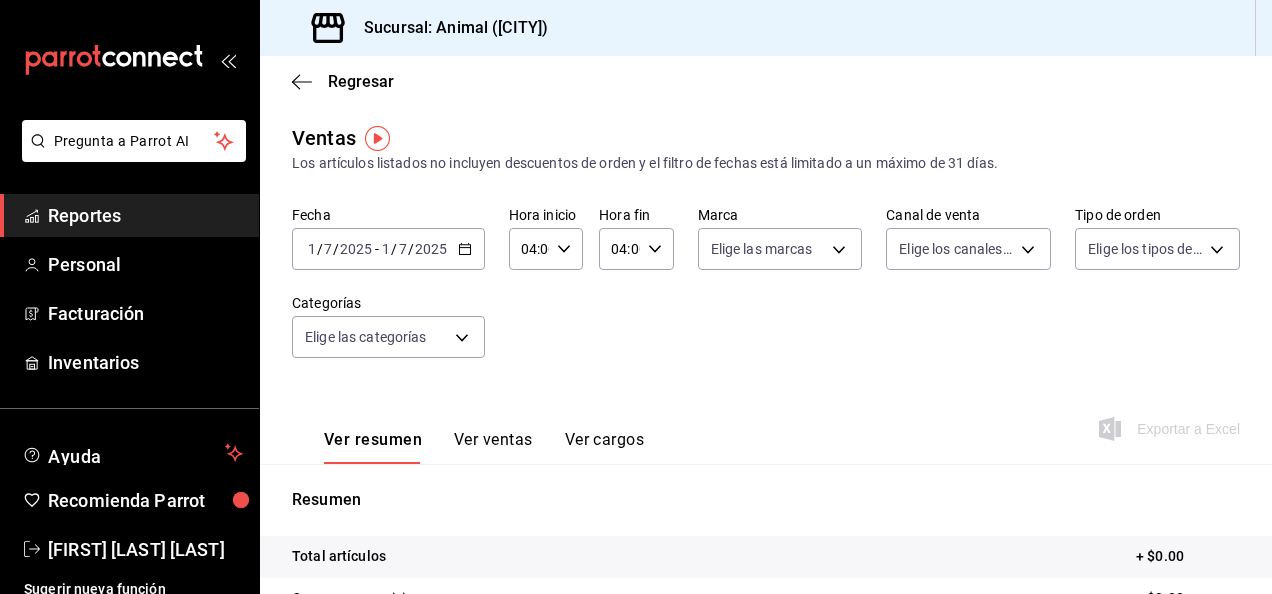 click 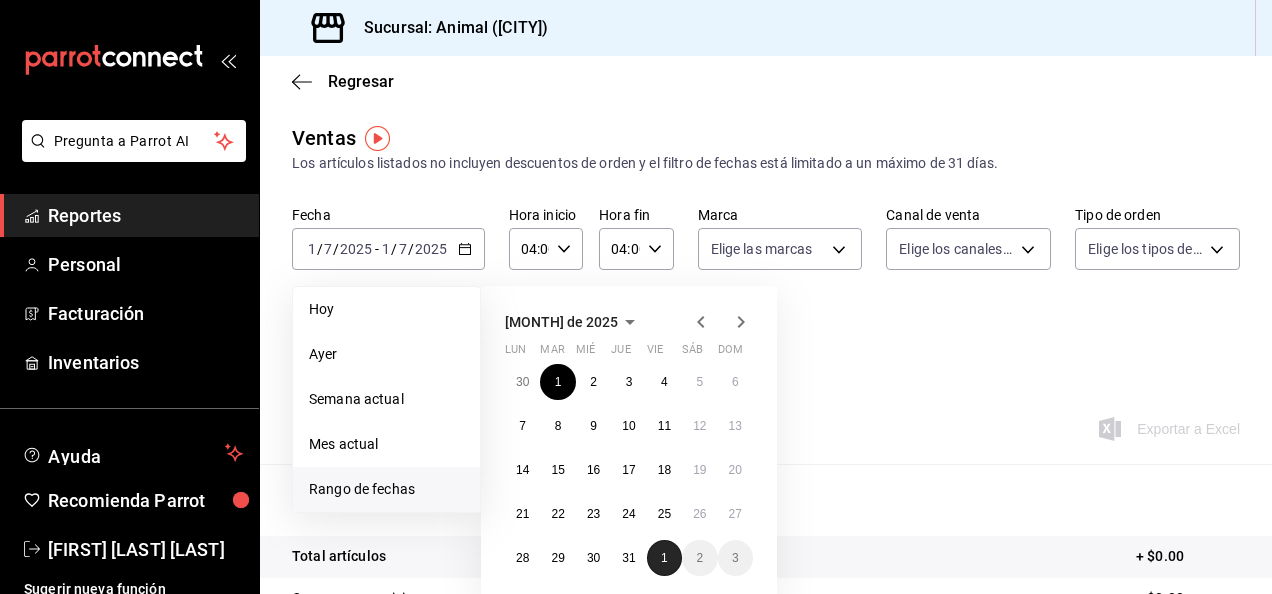 click on "1" at bounding box center [664, 558] 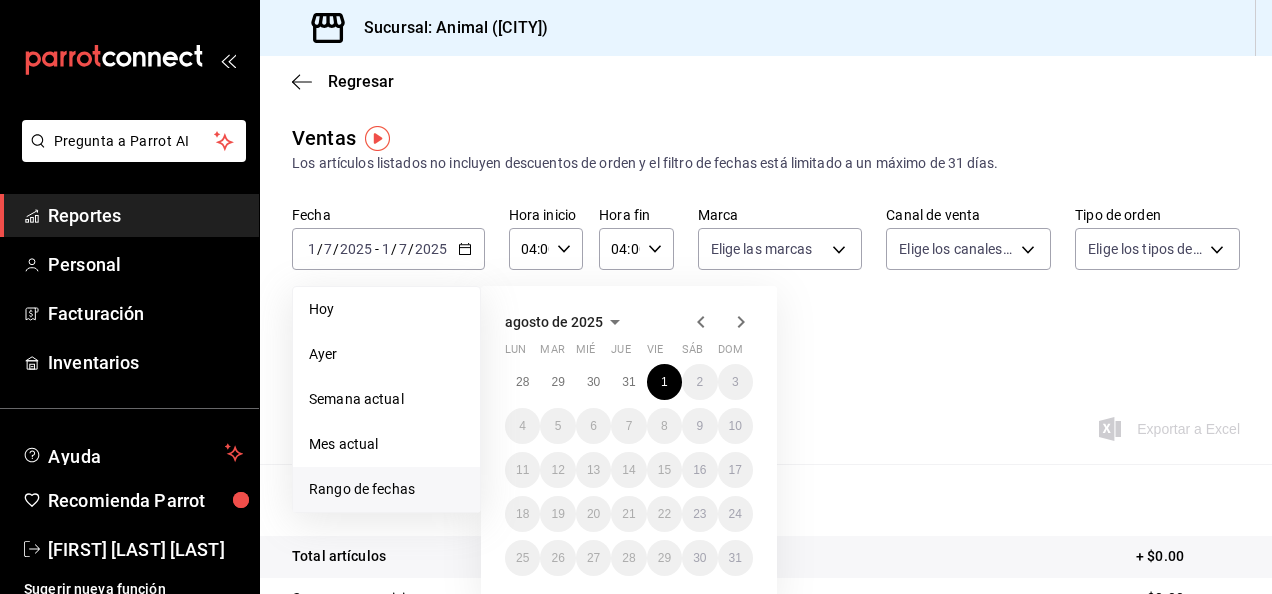 click 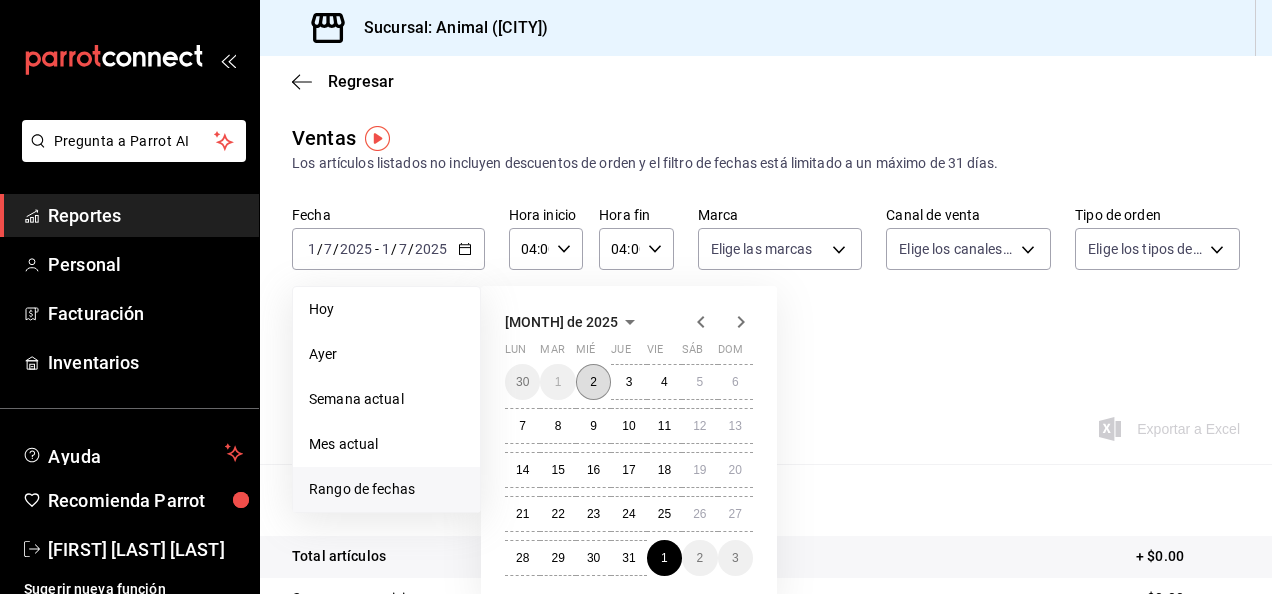 click on "2" at bounding box center (593, 382) 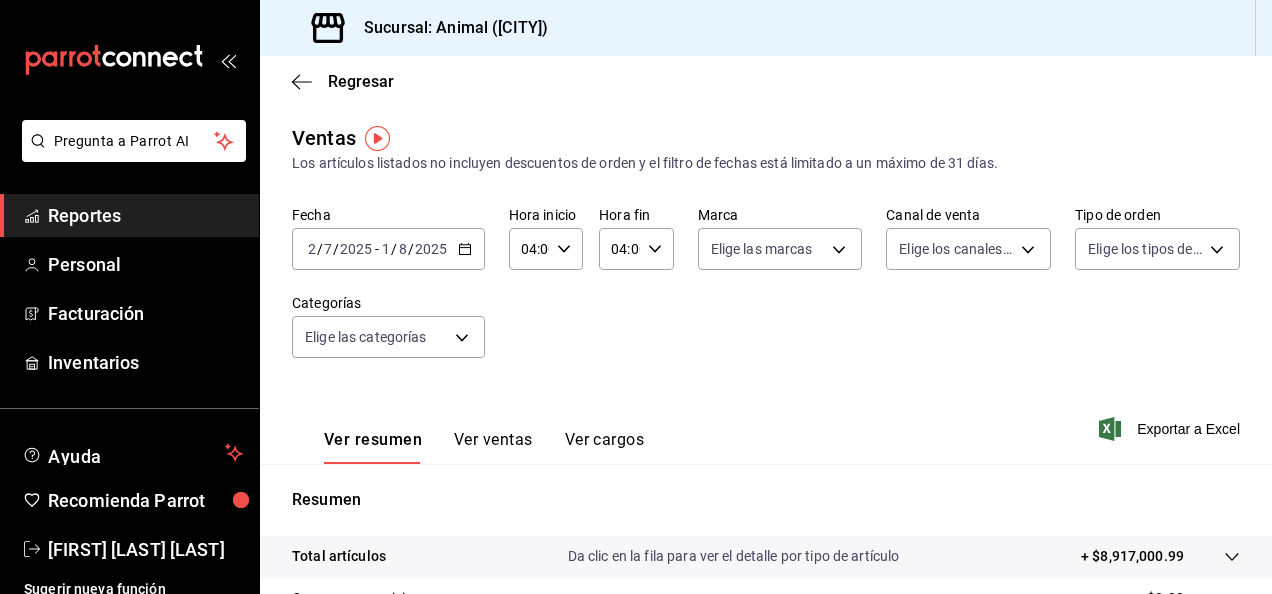 click 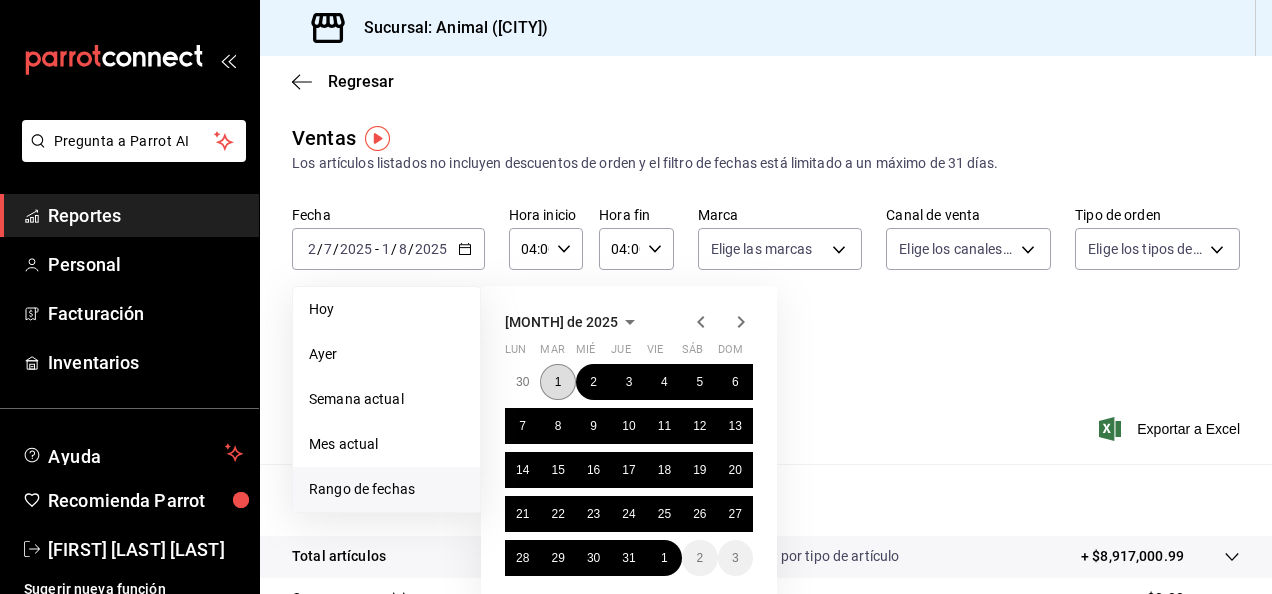 click on "1" at bounding box center (557, 382) 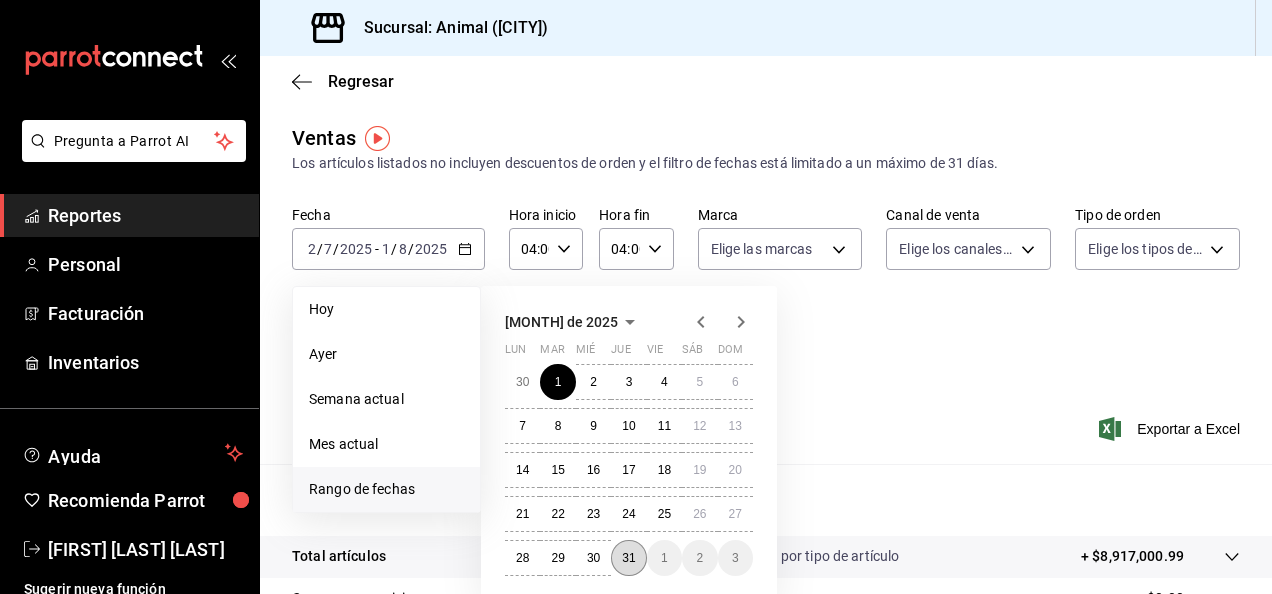 click on "31" at bounding box center (628, 558) 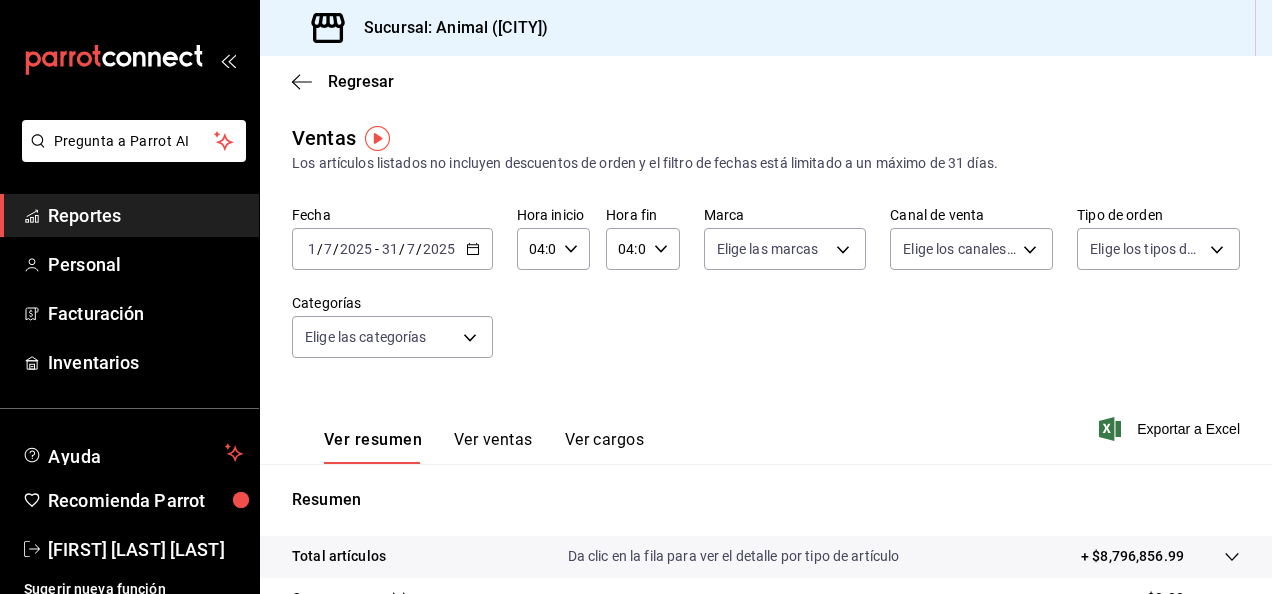 click 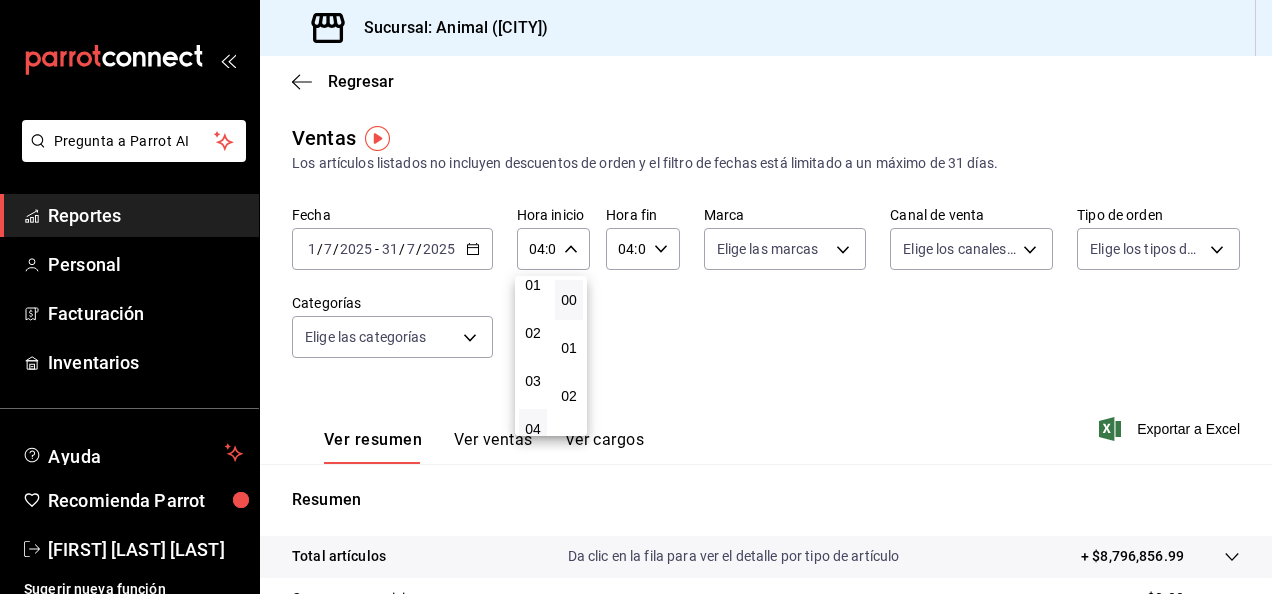 scroll, scrollTop: 5, scrollLeft: 0, axis: vertical 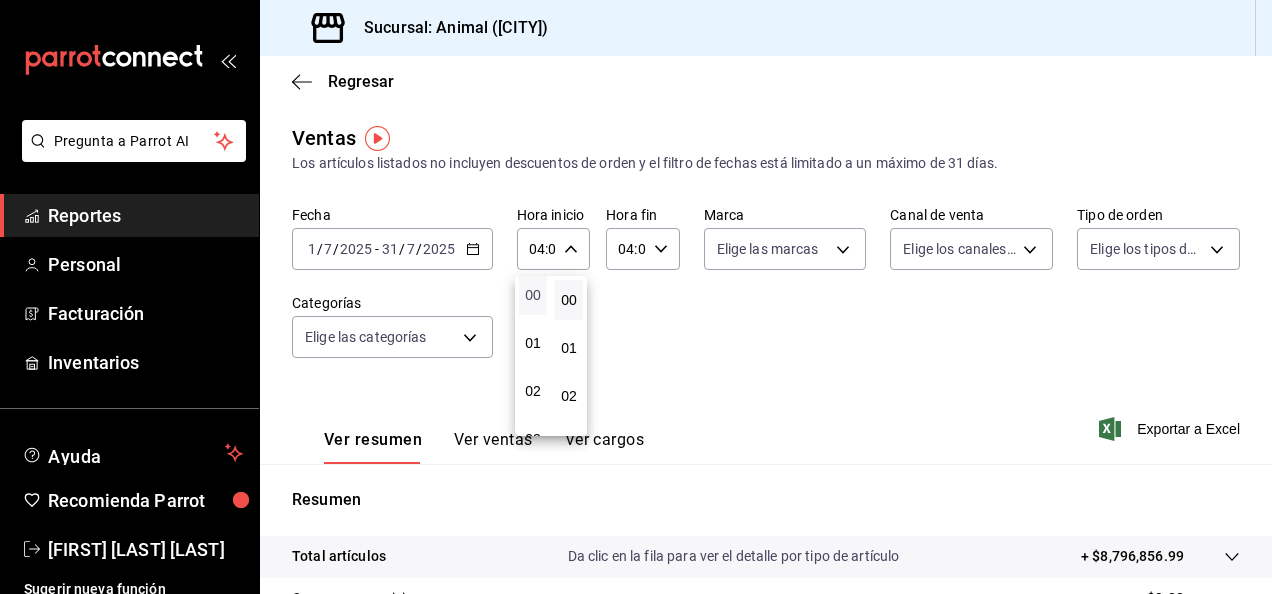 click on "00" at bounding box center (533, 295) 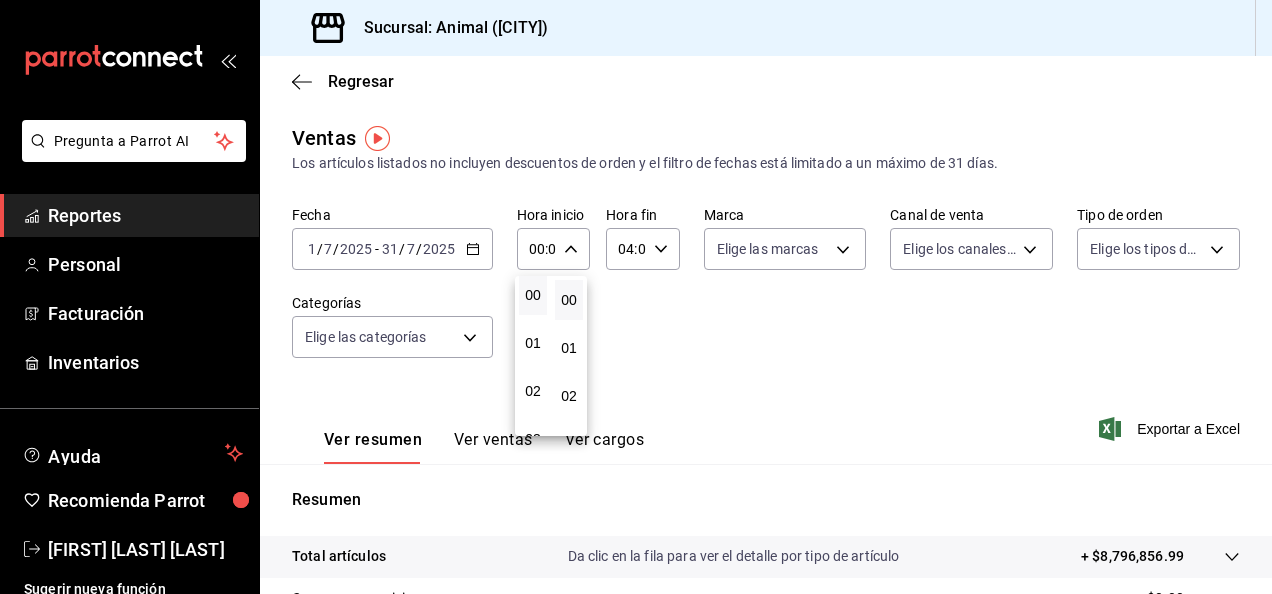click at bounding box center [636, 297] 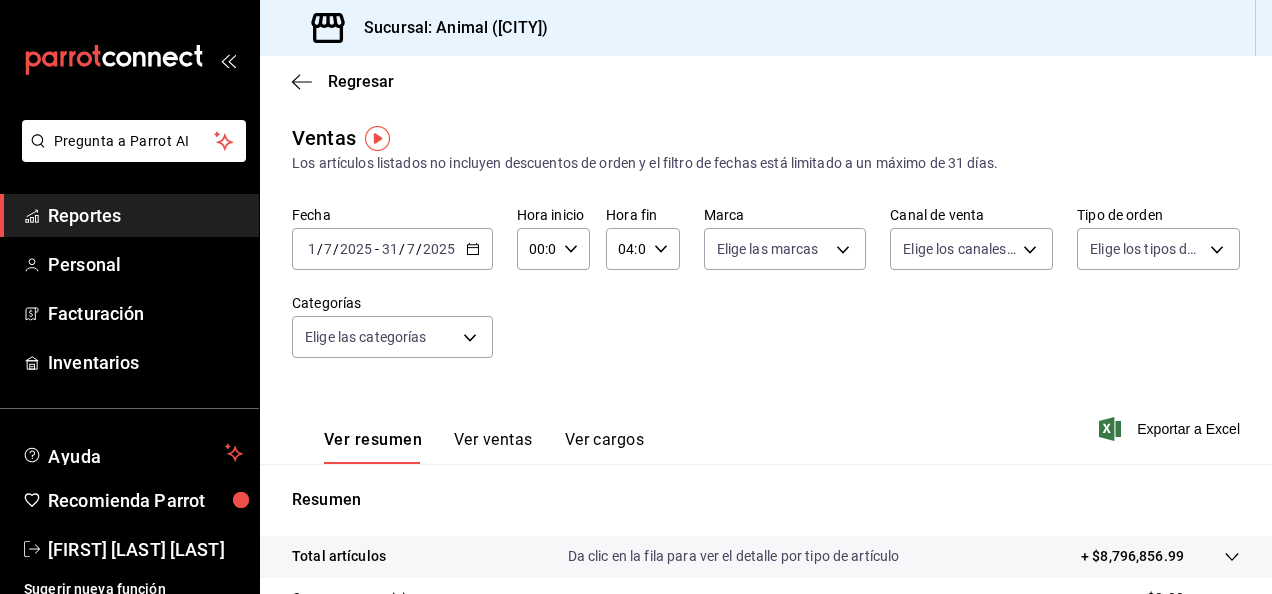 click 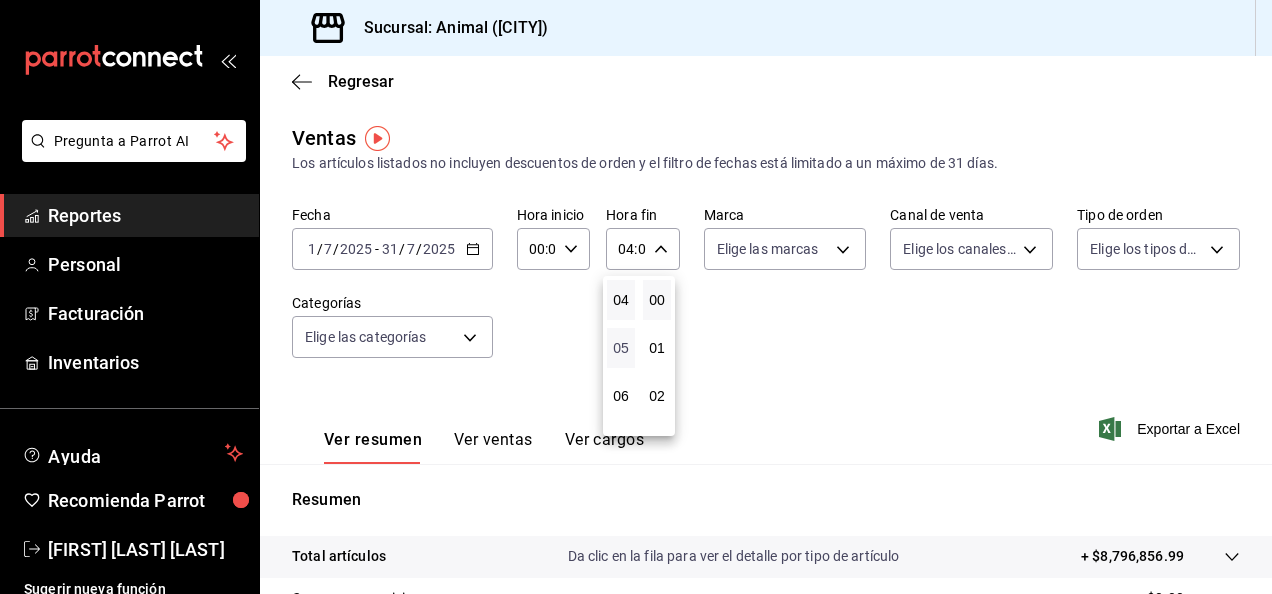 scroll, scrollTop: 992, scrollLeft: 0, axis: vertical 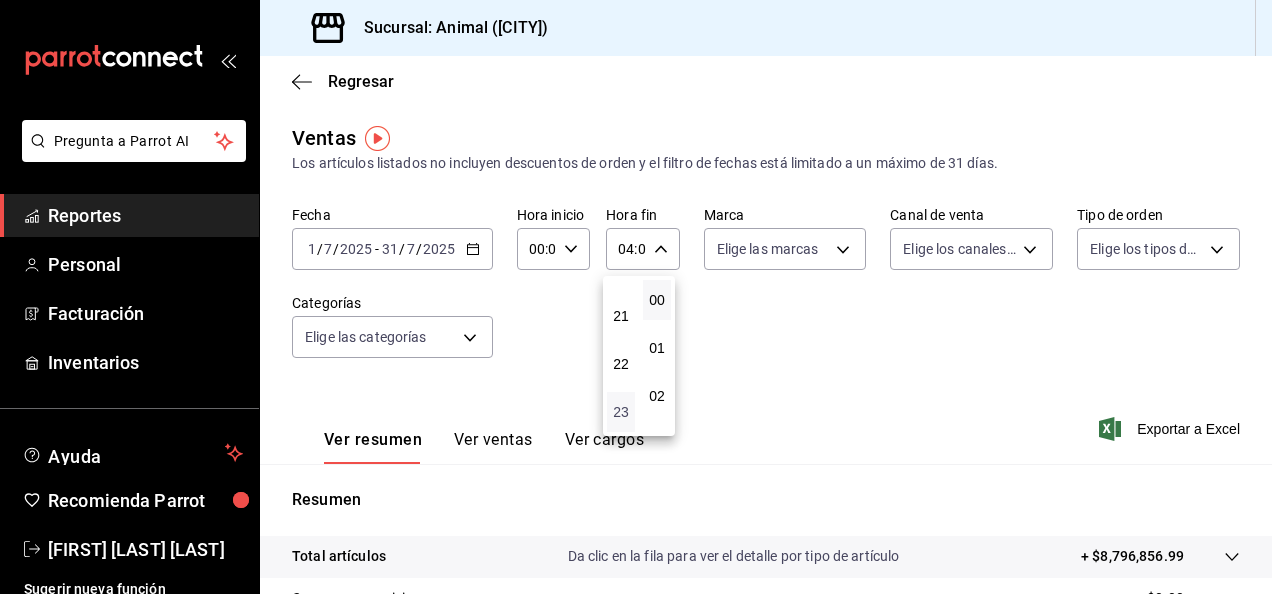 click on "23" at bounding box center (621, 412) 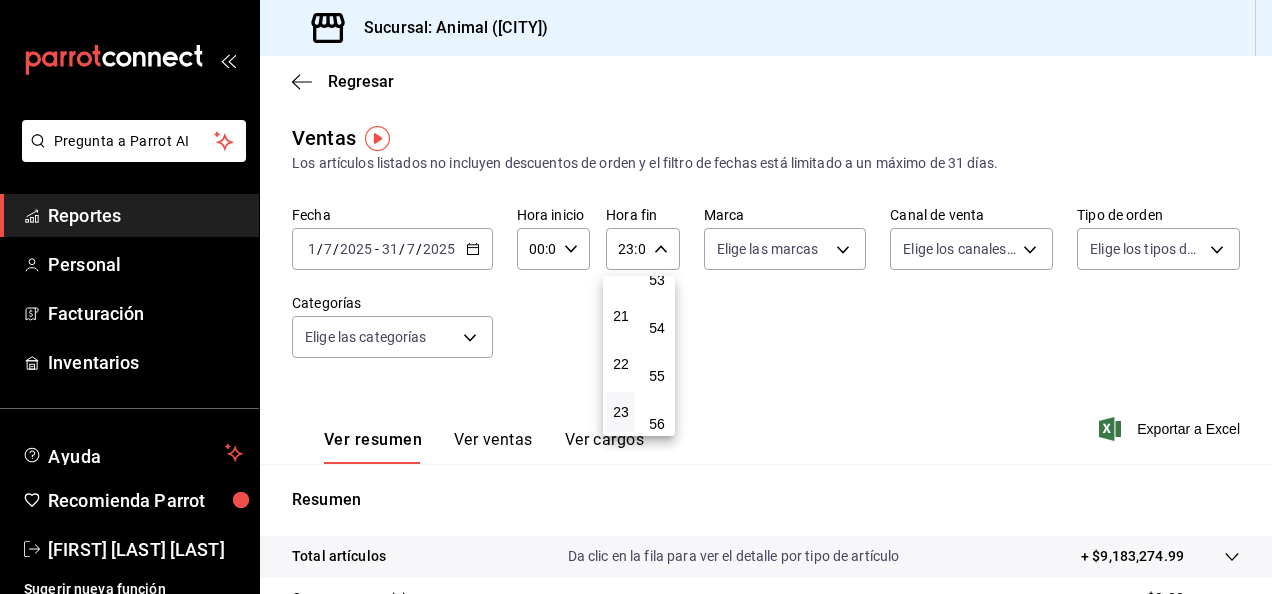 scroll, scrollTop: 2720, scrollLeft: 0, axis: vertical 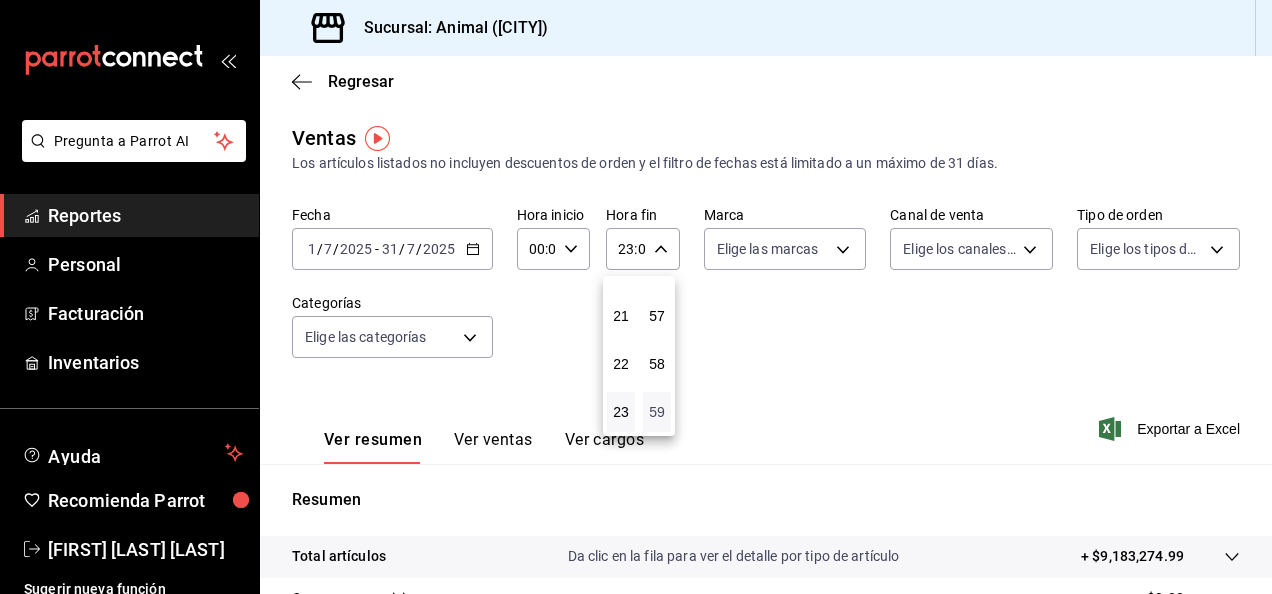 click on "59" at bounding box center [657, 412] 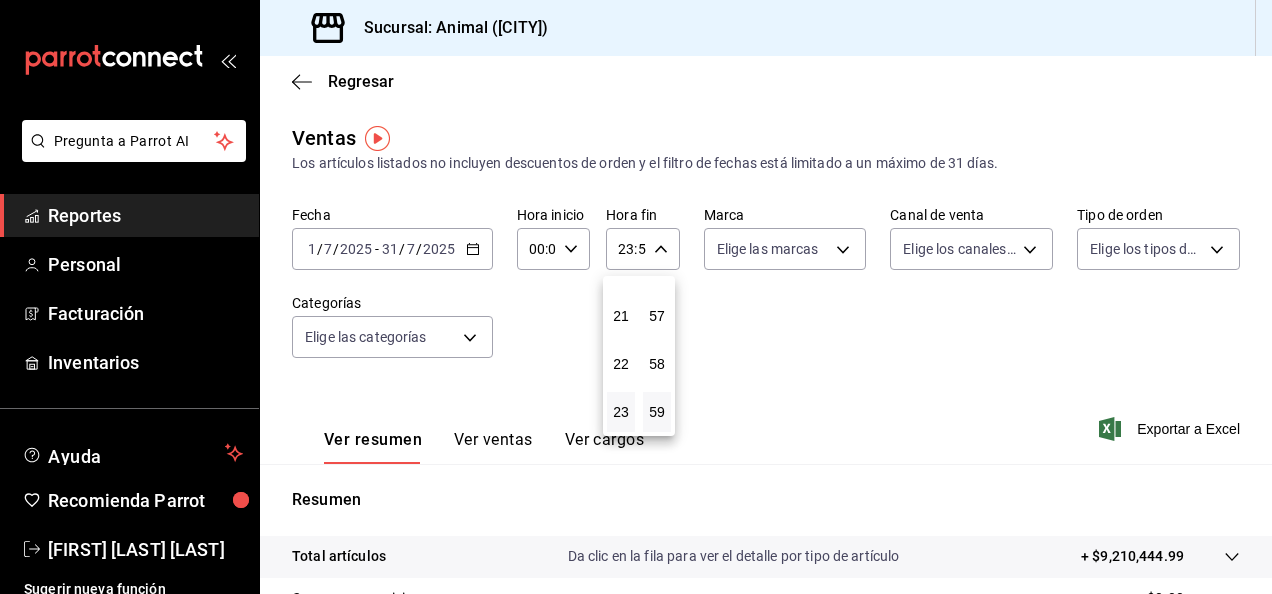 drag, startPoint x: 1257, startPoint y: 322, endPoint x: 1266, endPoint y: 482, distance: 160.25293 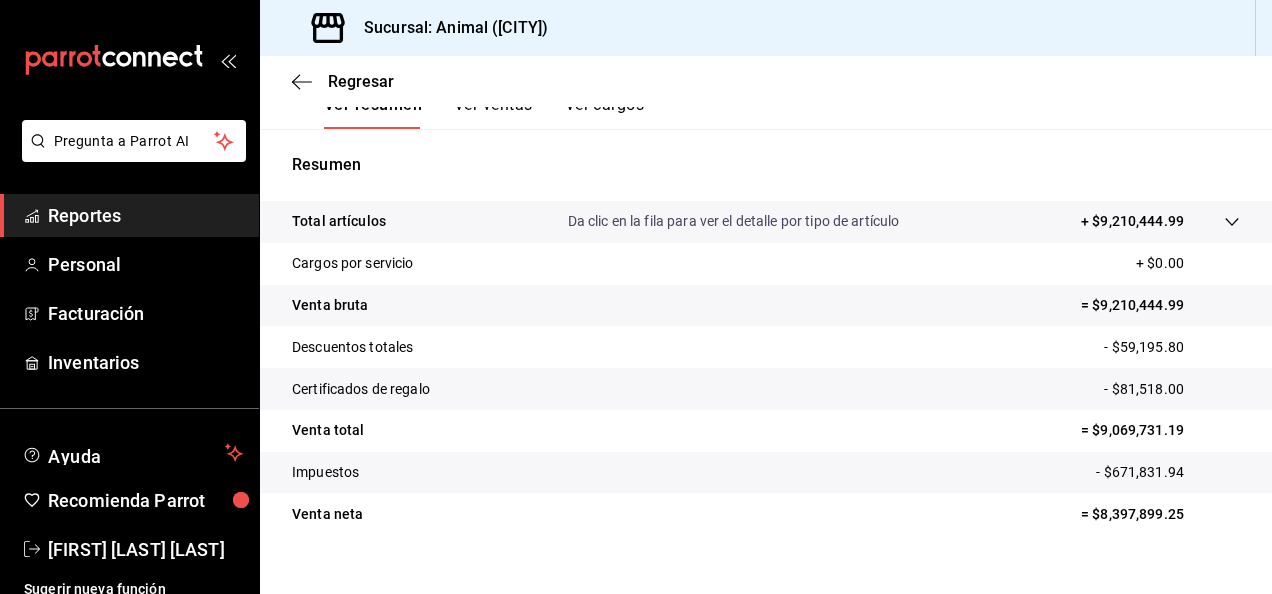 scroll, scrollTop: 338, scrollLeft: 0, axis: vertical 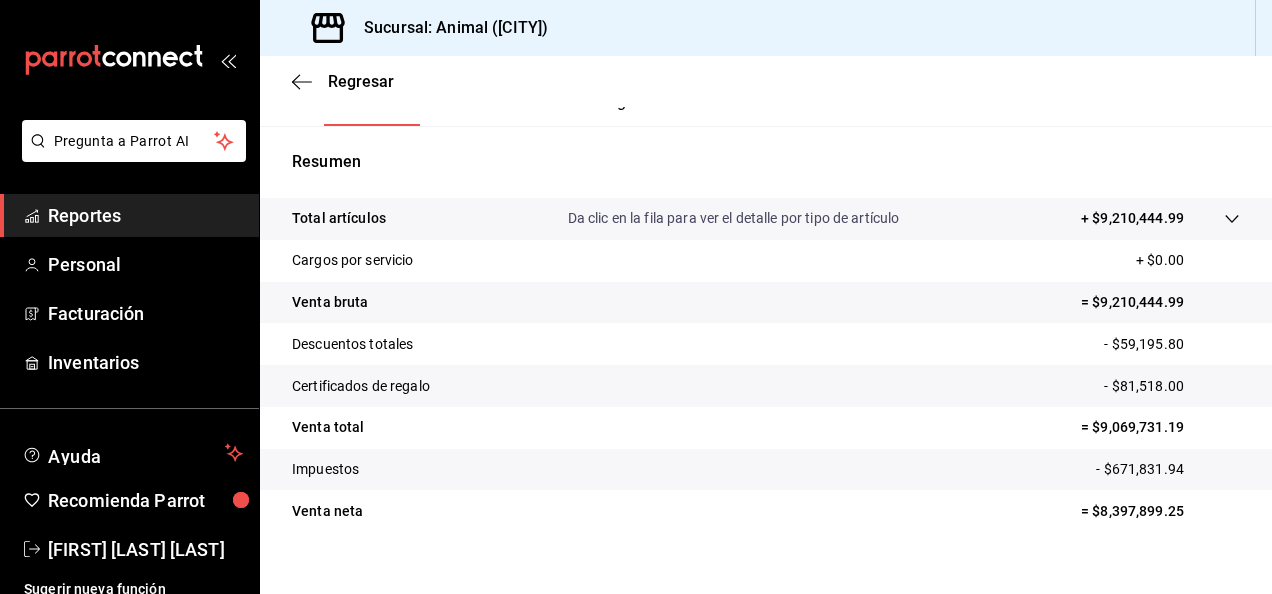 type 